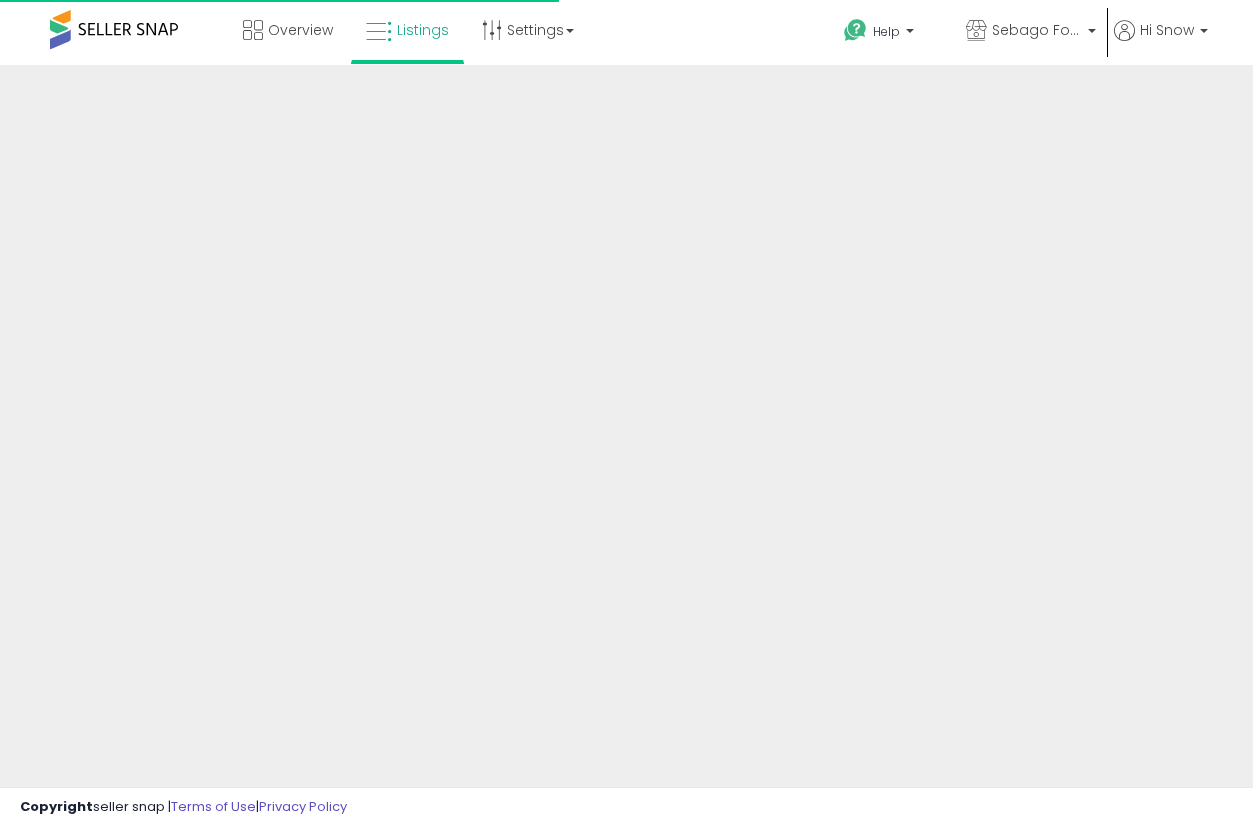 scroll, scrollTop: 0, scrollLeft: 0, axis: both 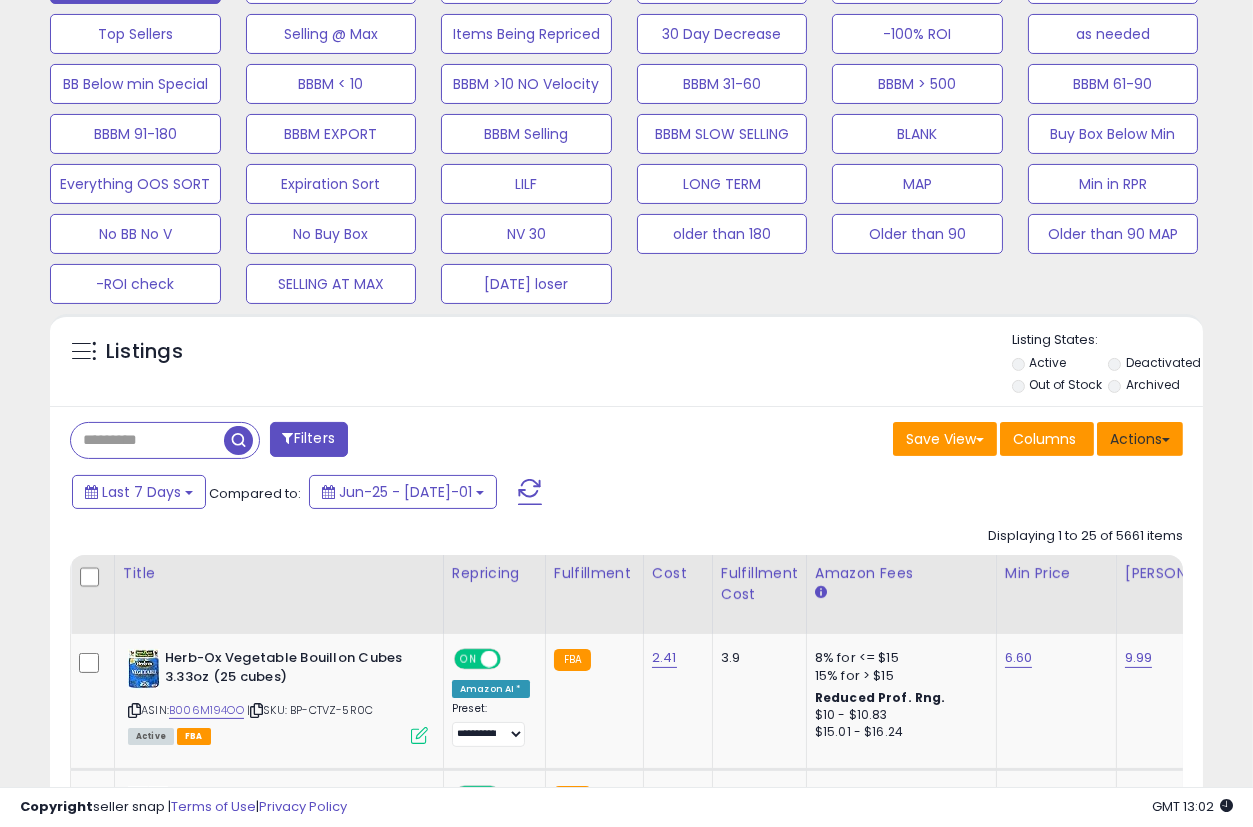 click on "Actions" at bounding box center (1140, 439) 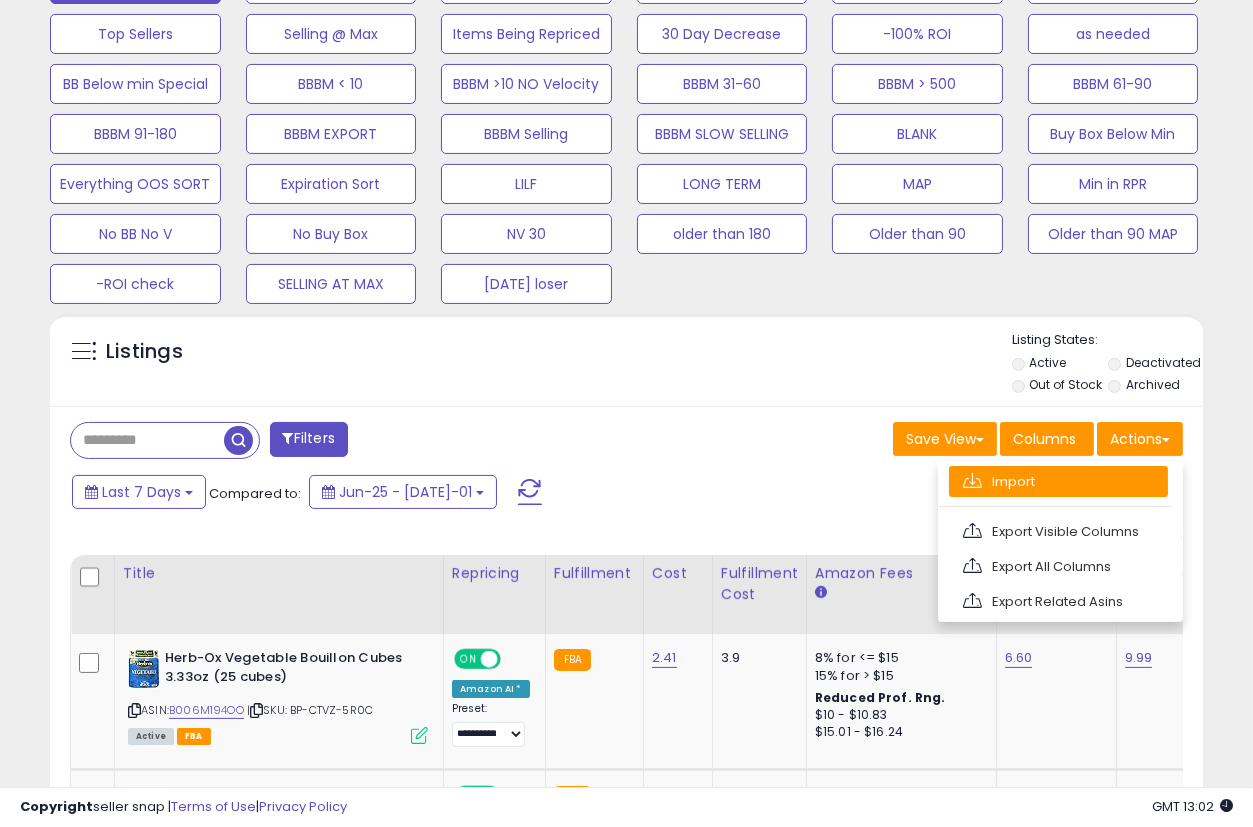 click on "Import" at bounding box center [1058, 481] 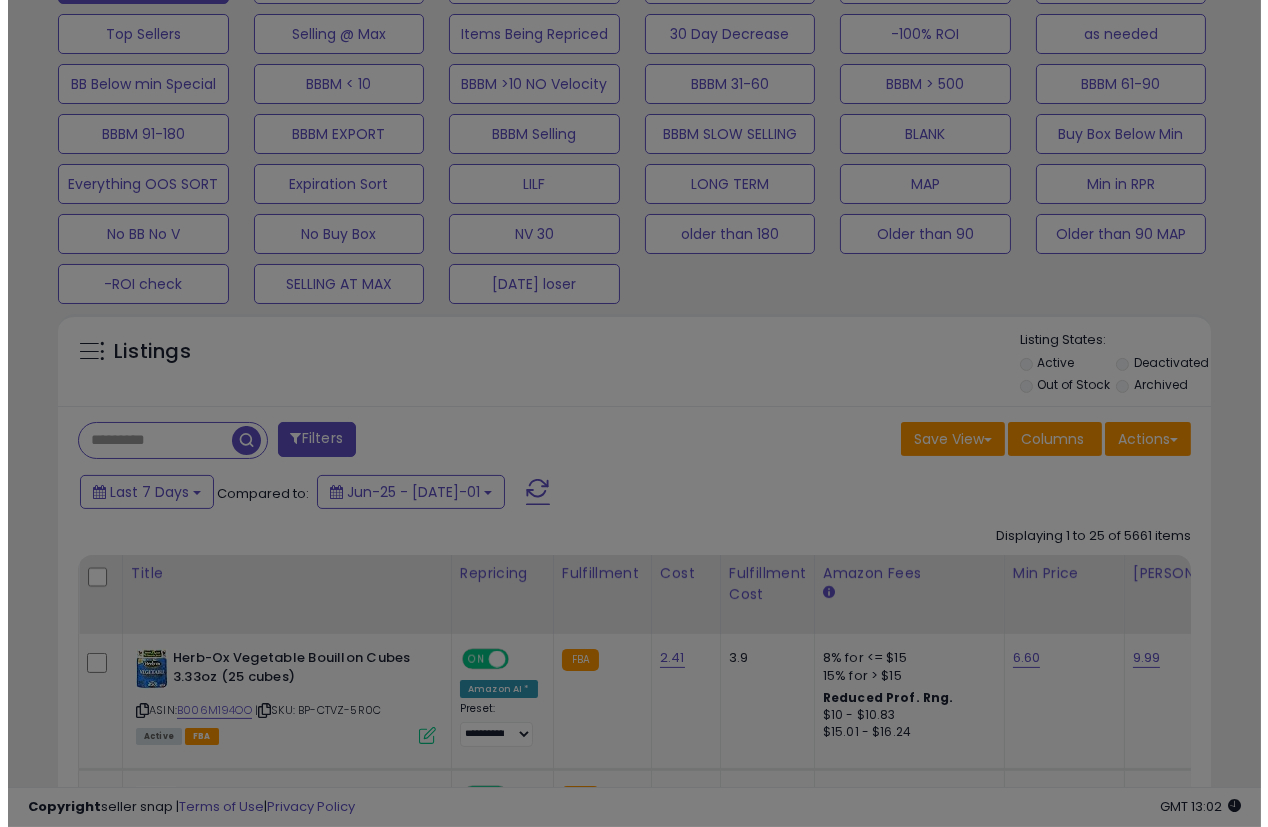 scroll, scrollTop: 999590, scrollLeft: 999324, axis: both 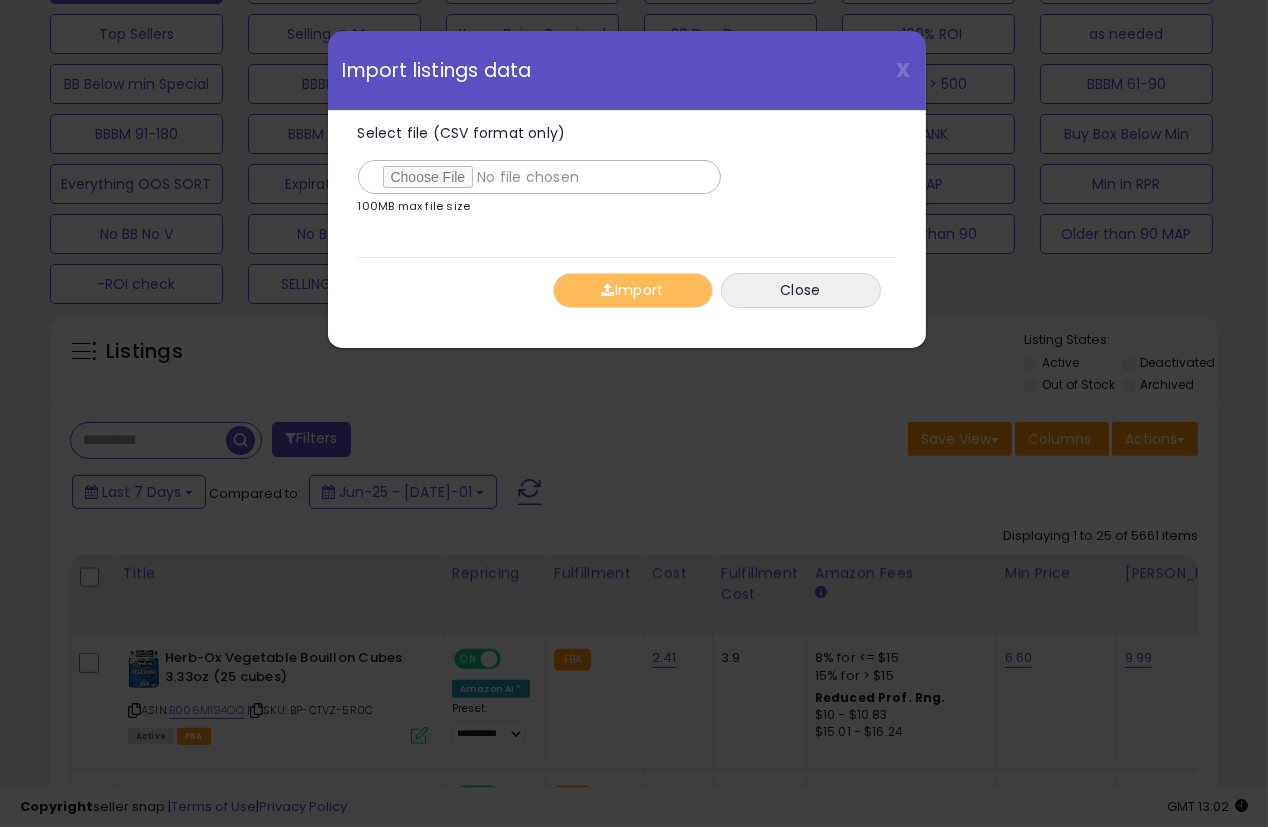 type on "**********" 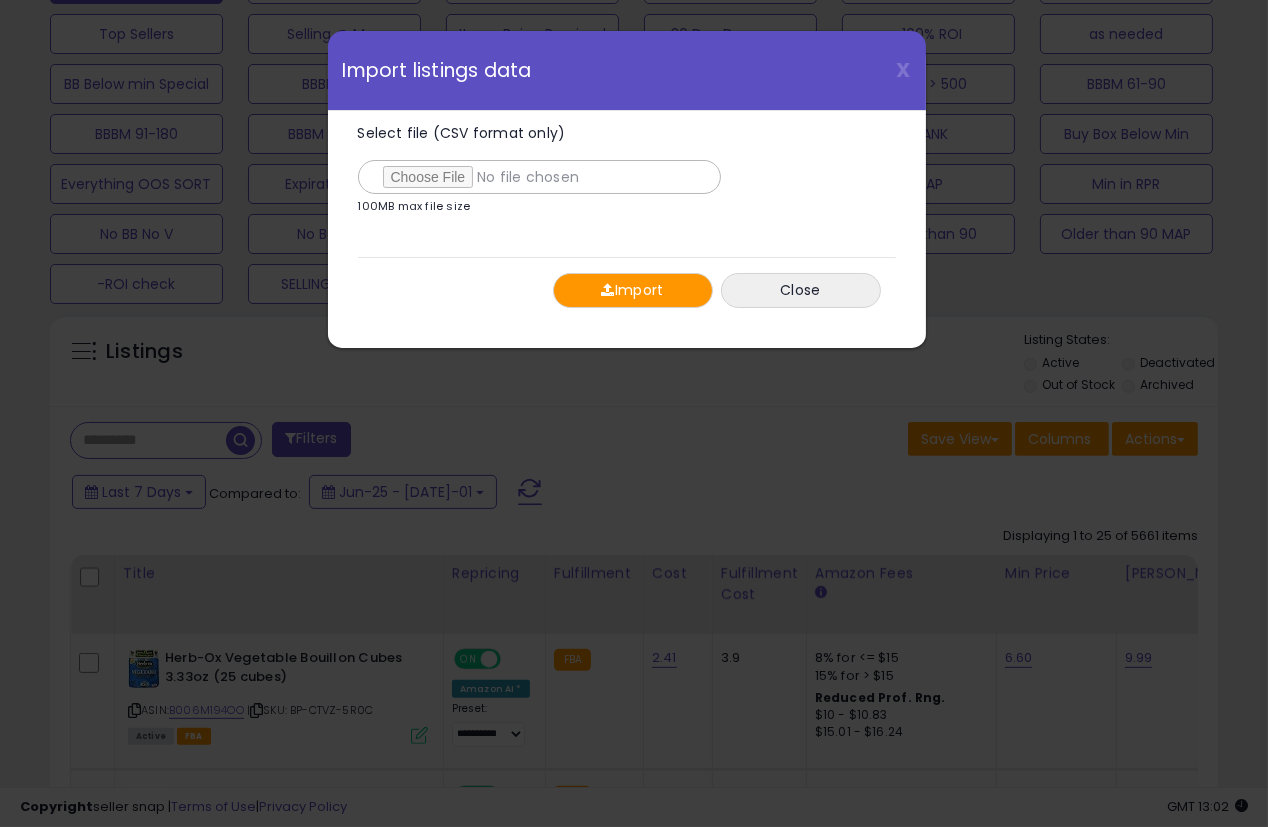 click on "Import" at bounding box center (633, 290) 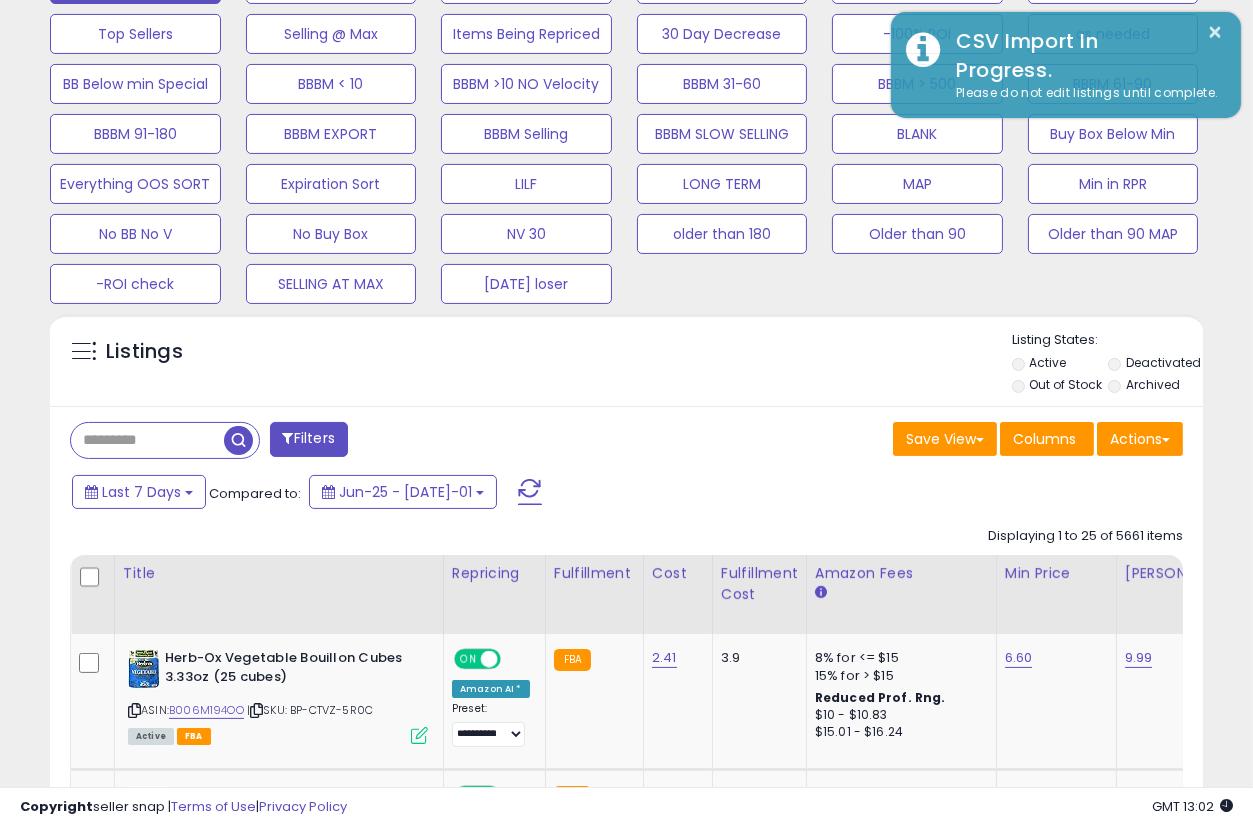 scroll, scrollTop: 410, scrollLeft: 666, axis: both 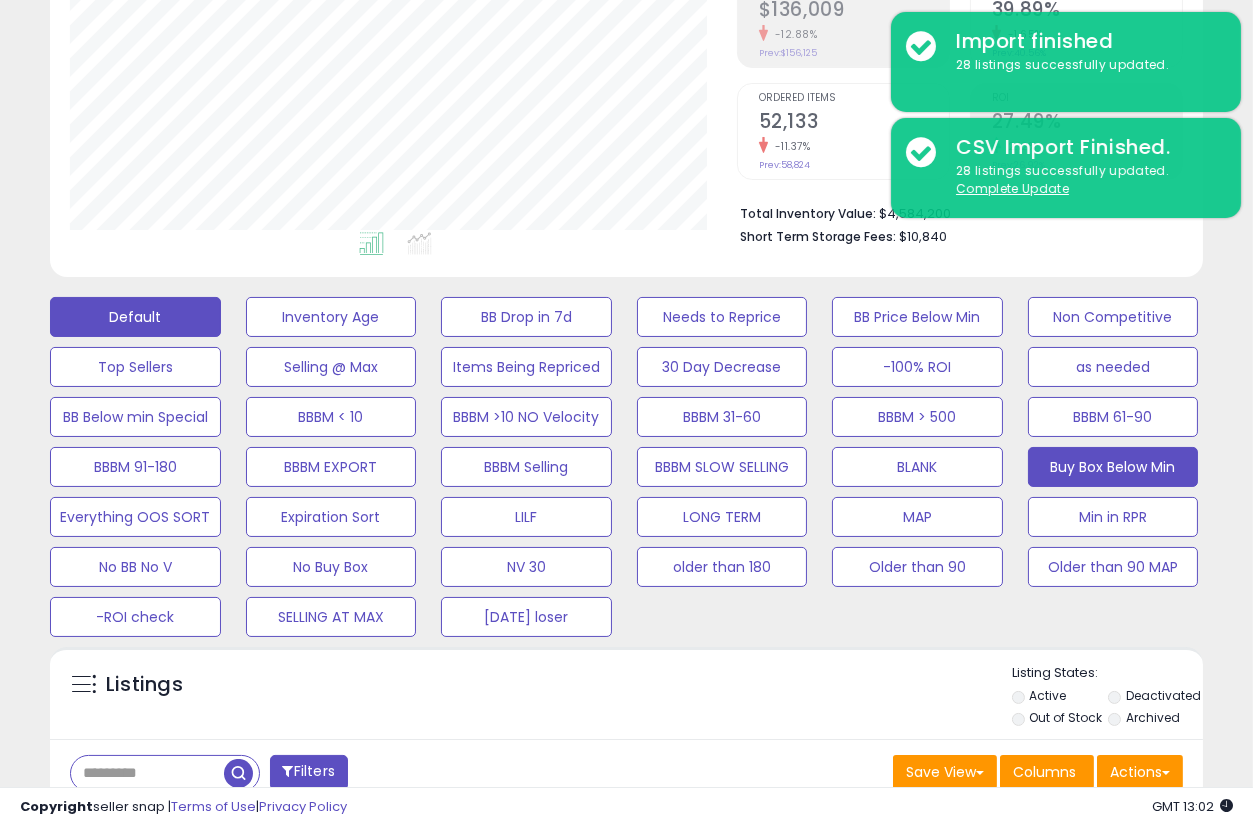click on "Buy Box Below Min" at bounding box center (331, 317) 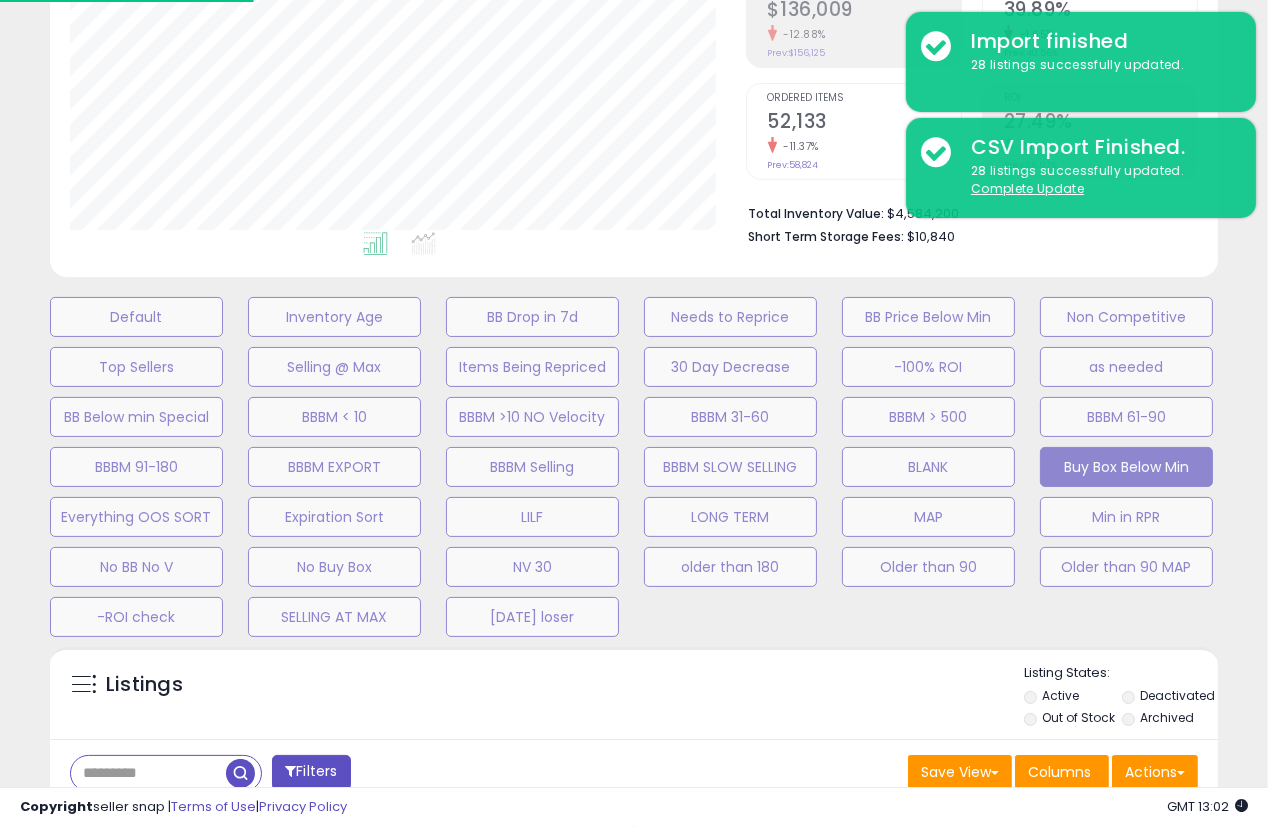 scroll, scrollTop: 999590, scrollLeft: 999324, axis: both 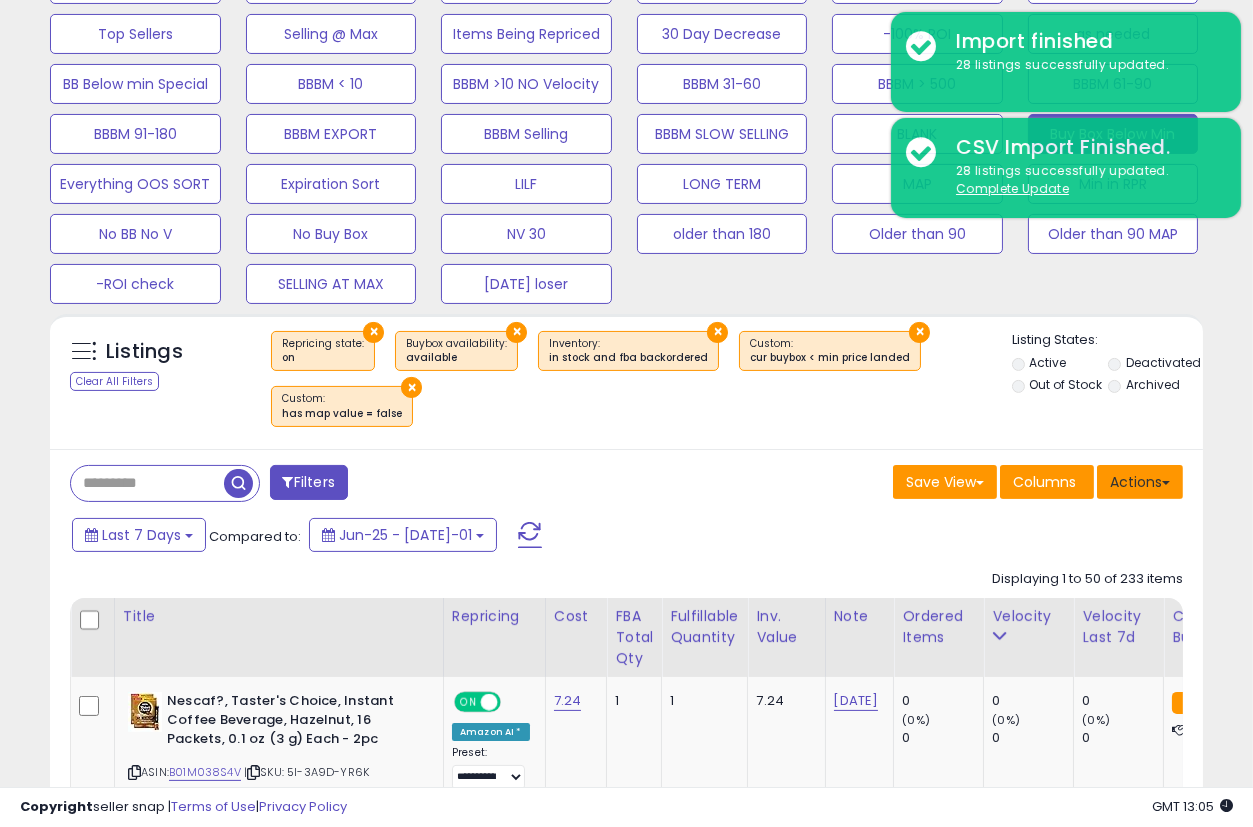 click on "Actions" at bounding box center (1140, 482) 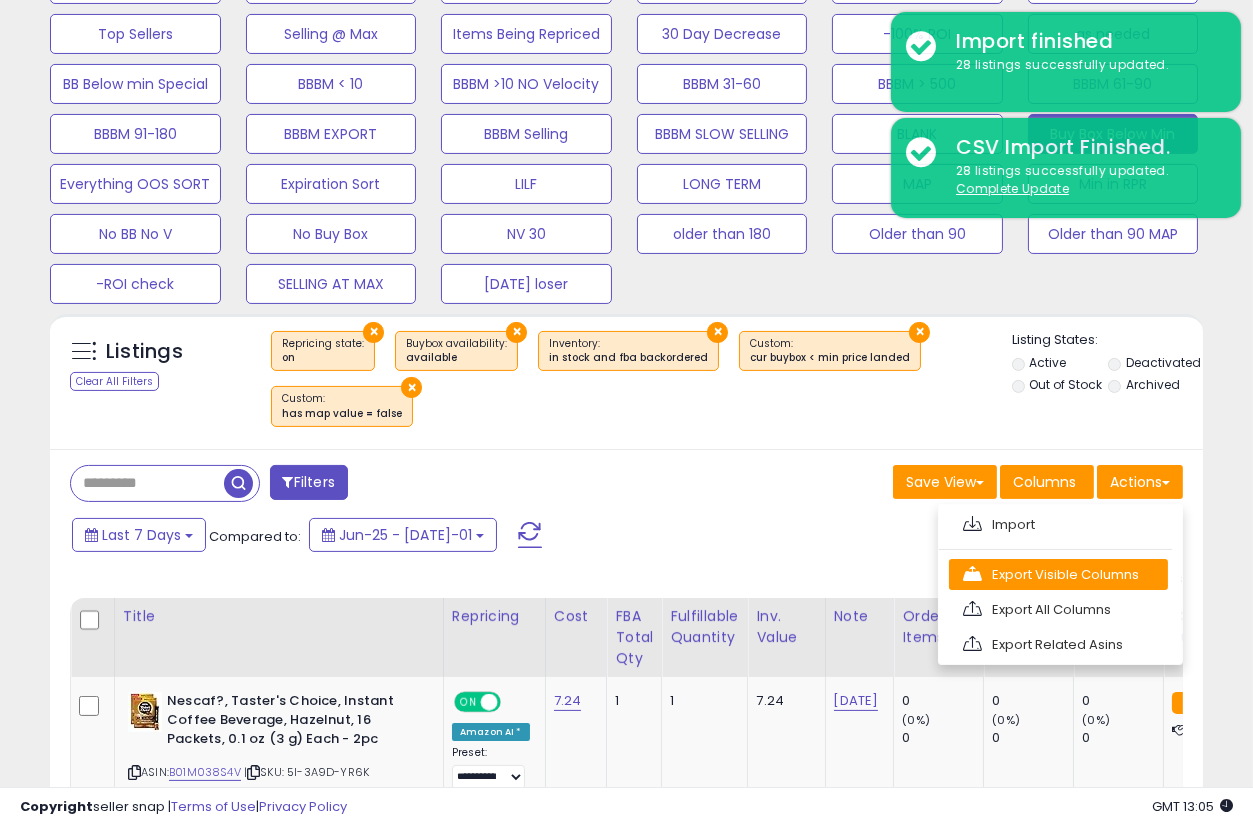 click on "Export Visible Columns" at bounding box center (1058, 574) 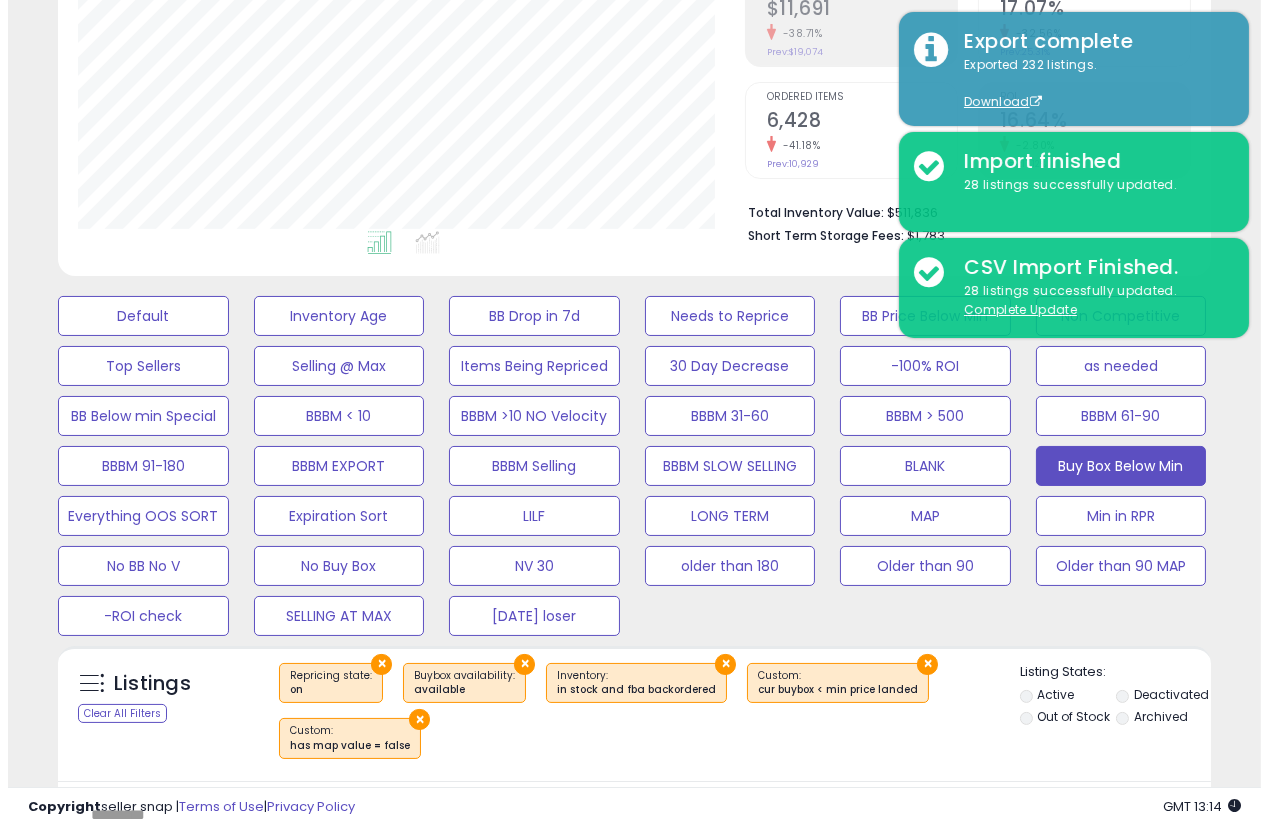 scroll, scrollTop: 333, scrollLeft: 0, axis: vertical 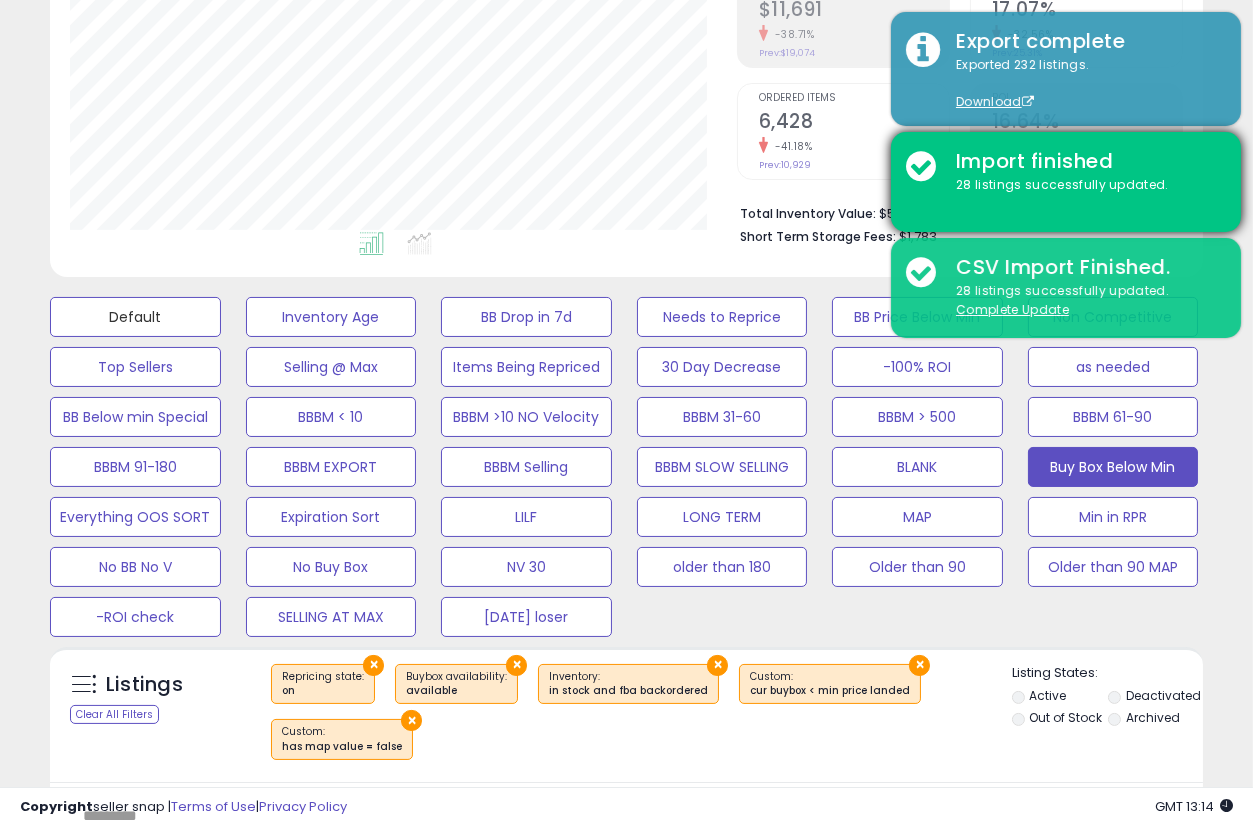 drag, startPoint x: 183, startPoint y: 311, endPoint x: 1089, endPoint y: 183, distance: 914.99725 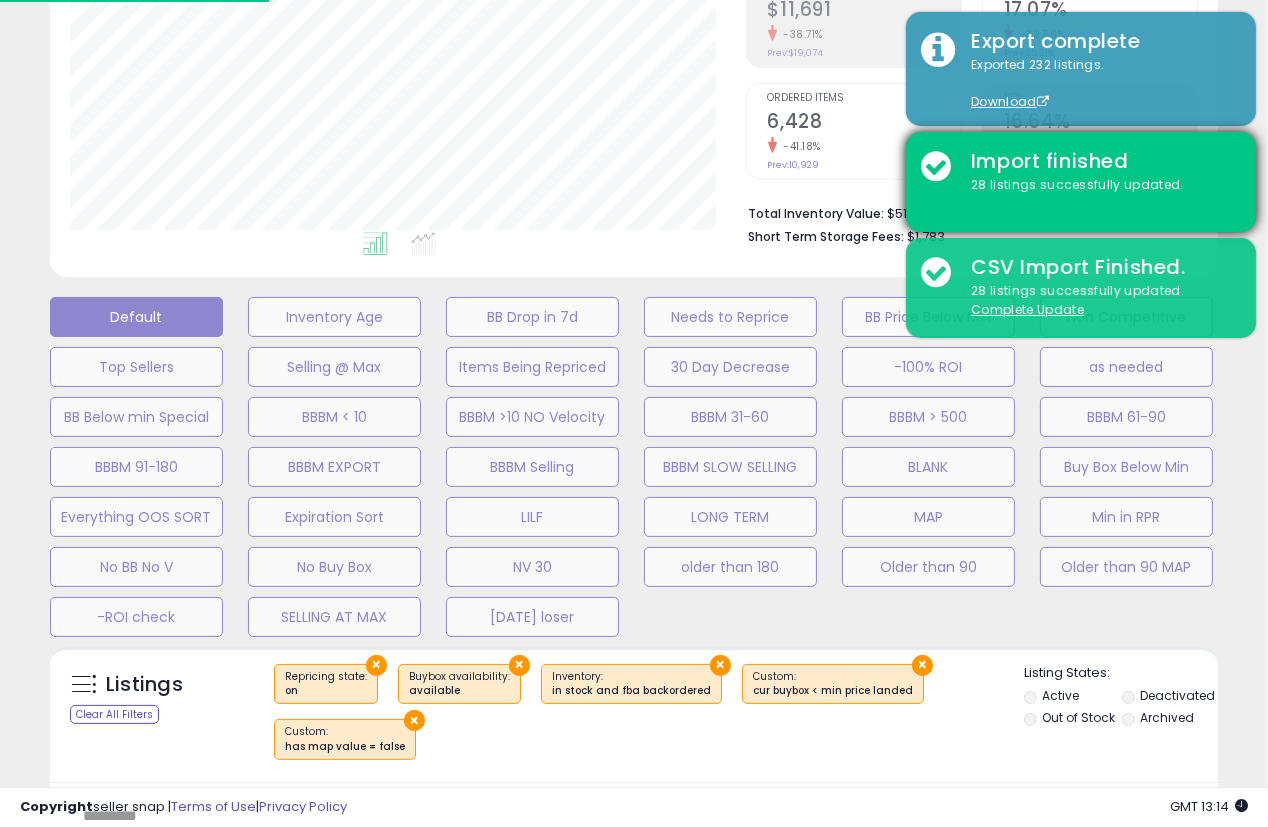 scroll, scrollTop: 999590, scrollLeft: 999324, axis: both 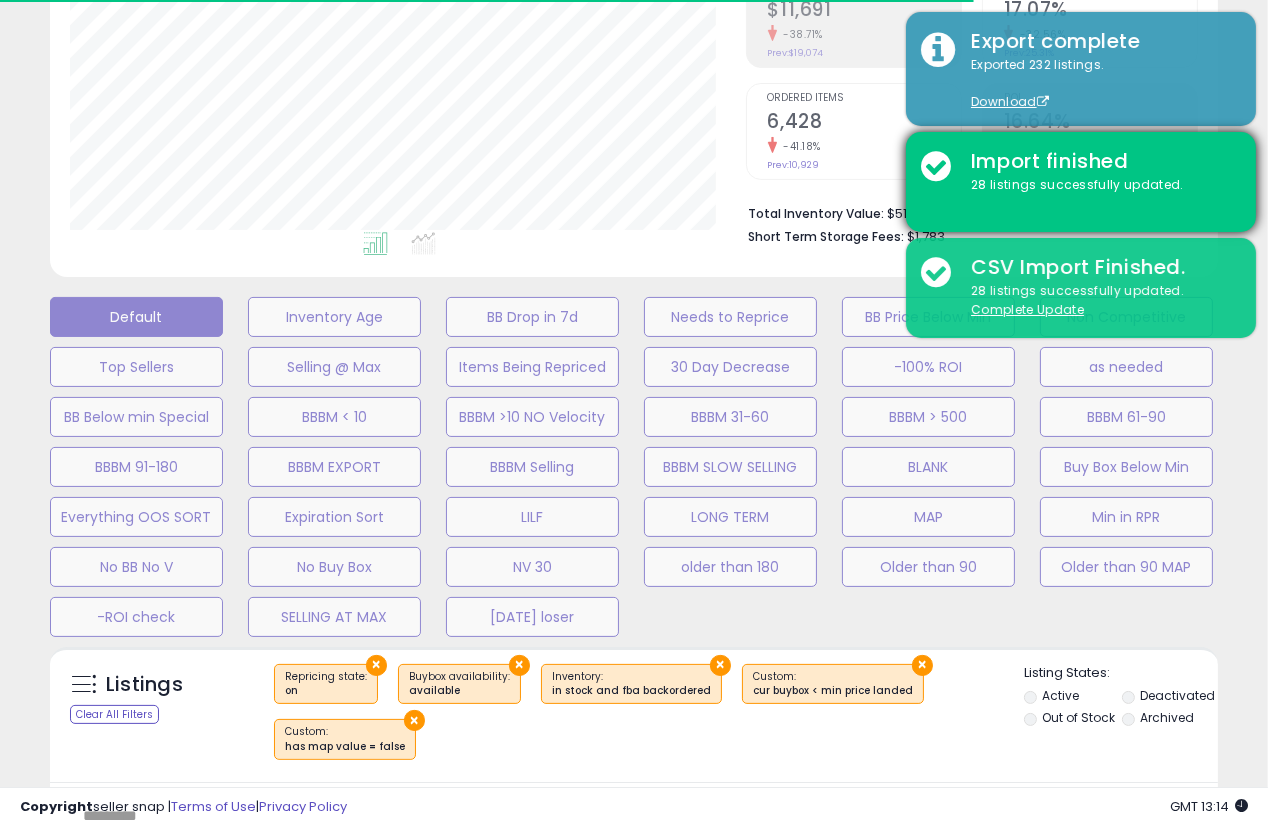 select on "**" 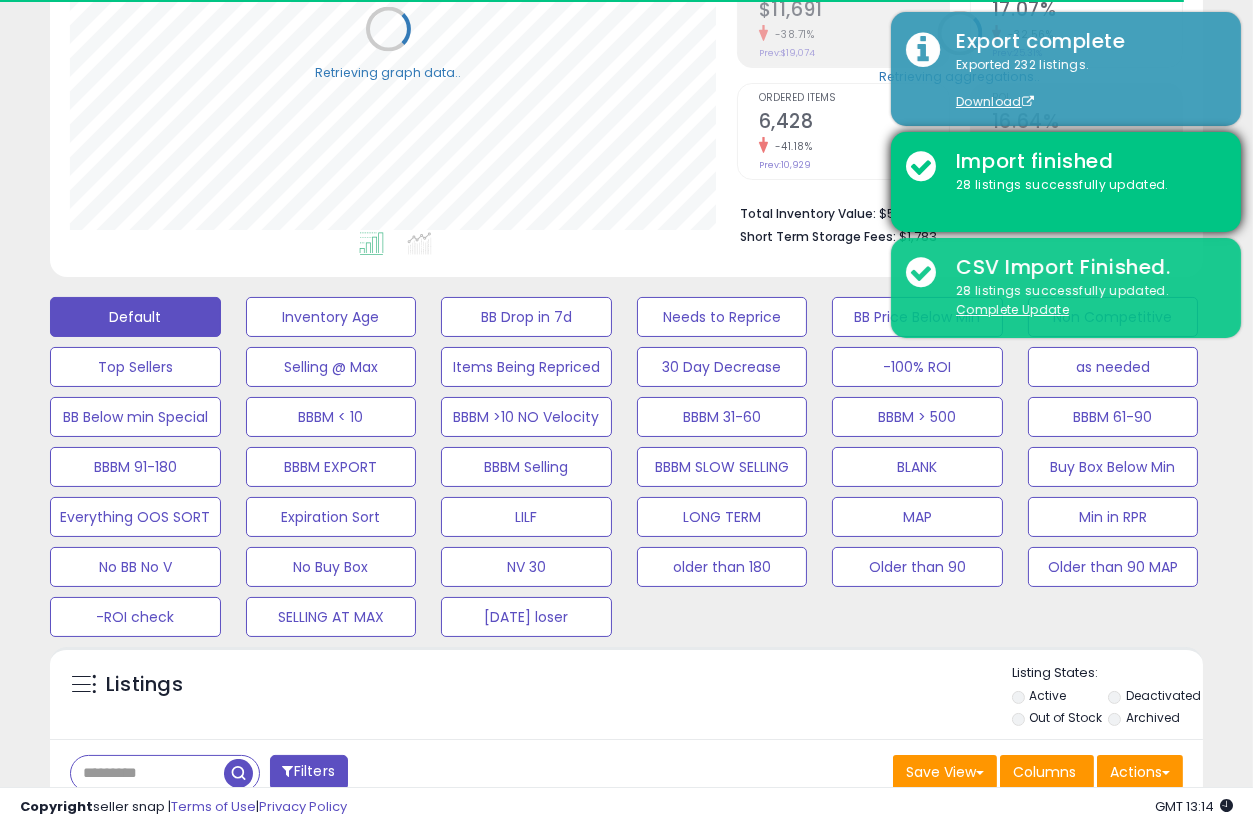 scroll, scrollTop: 410, scrollLeft: 666, axis: both 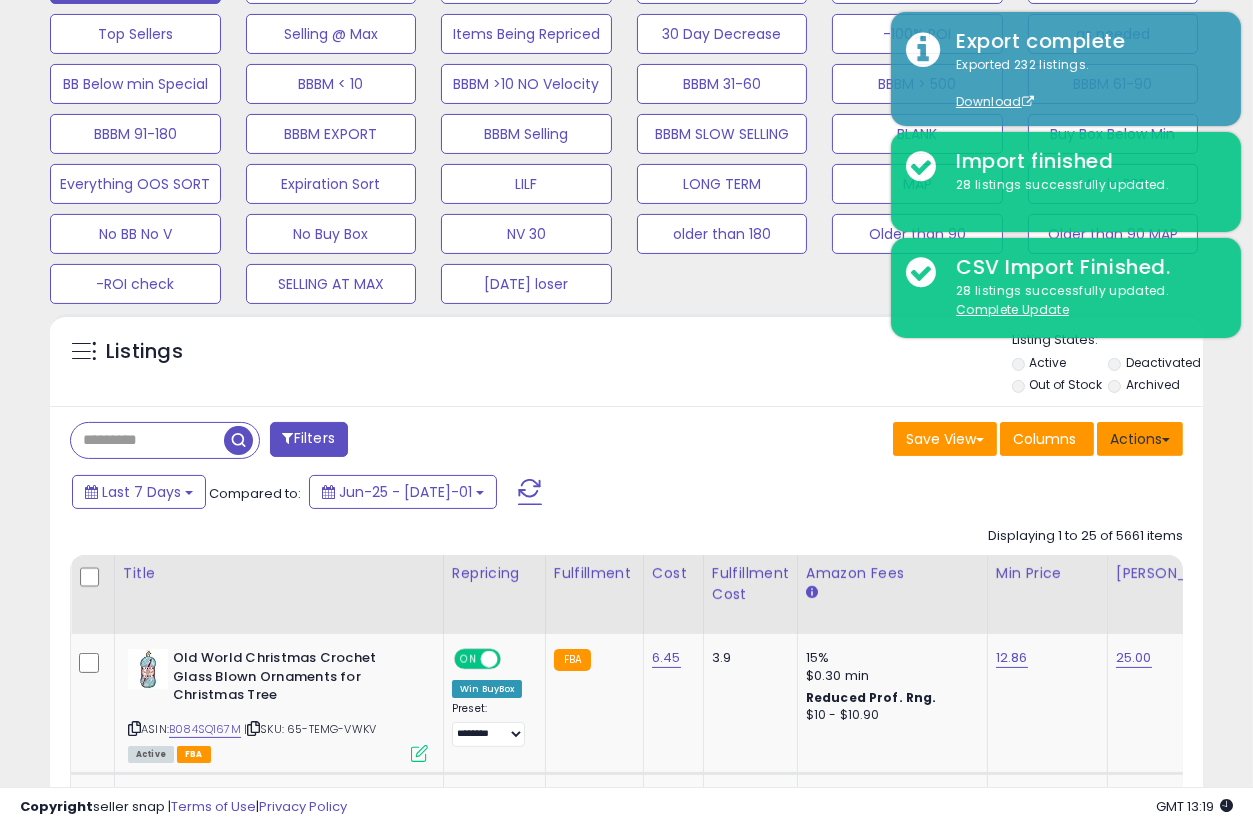 click on "Actions" at bounding box center (1140, 439) 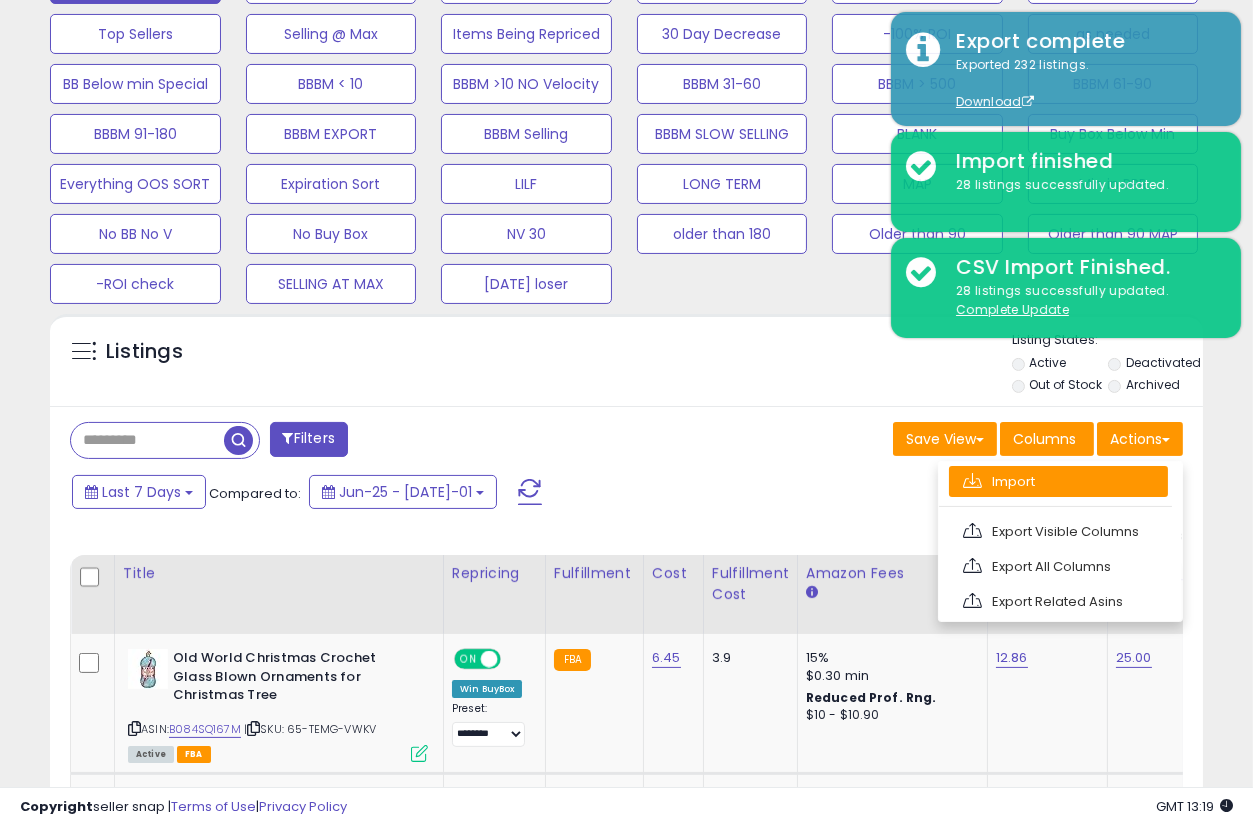 click on "Import" at bounding box center (1058, 481) 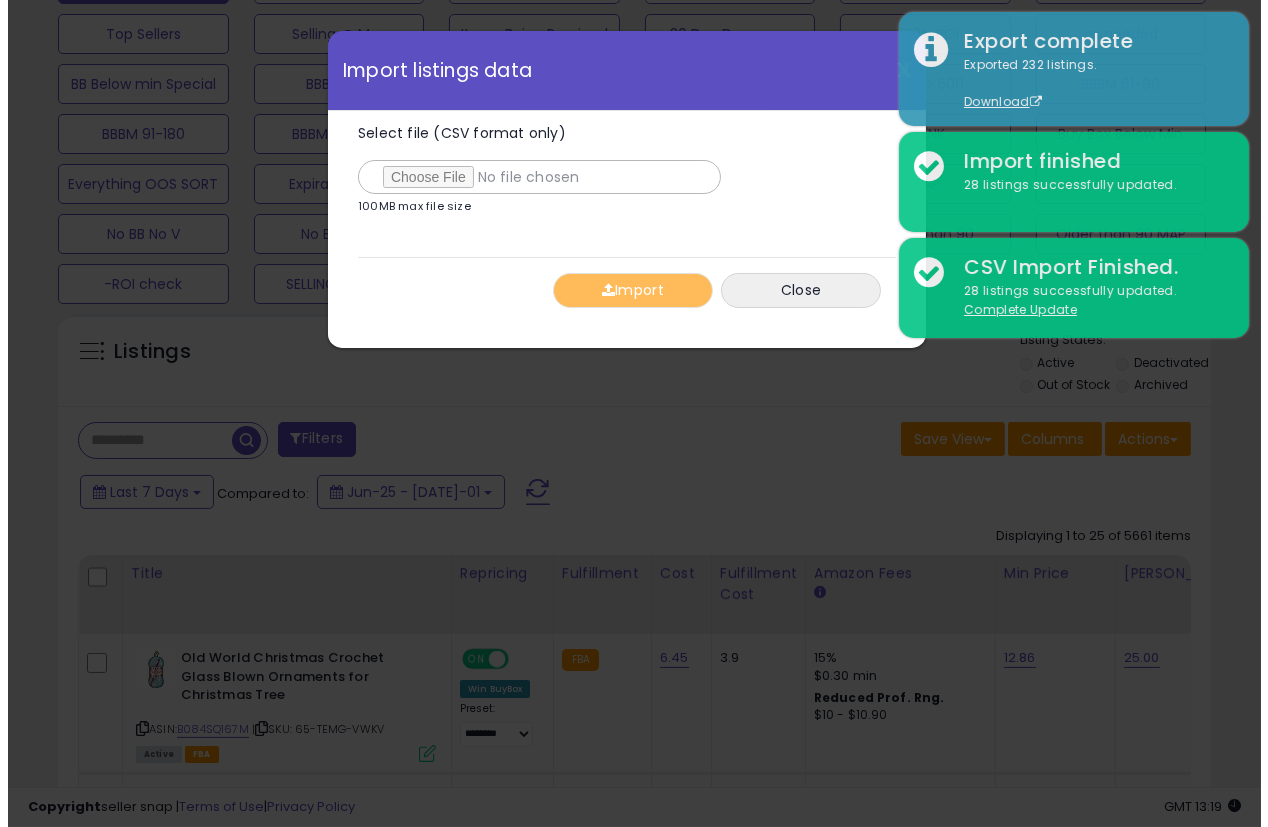 scroll, scrollTop: 999590, scrollLeft: 999324, axis: both 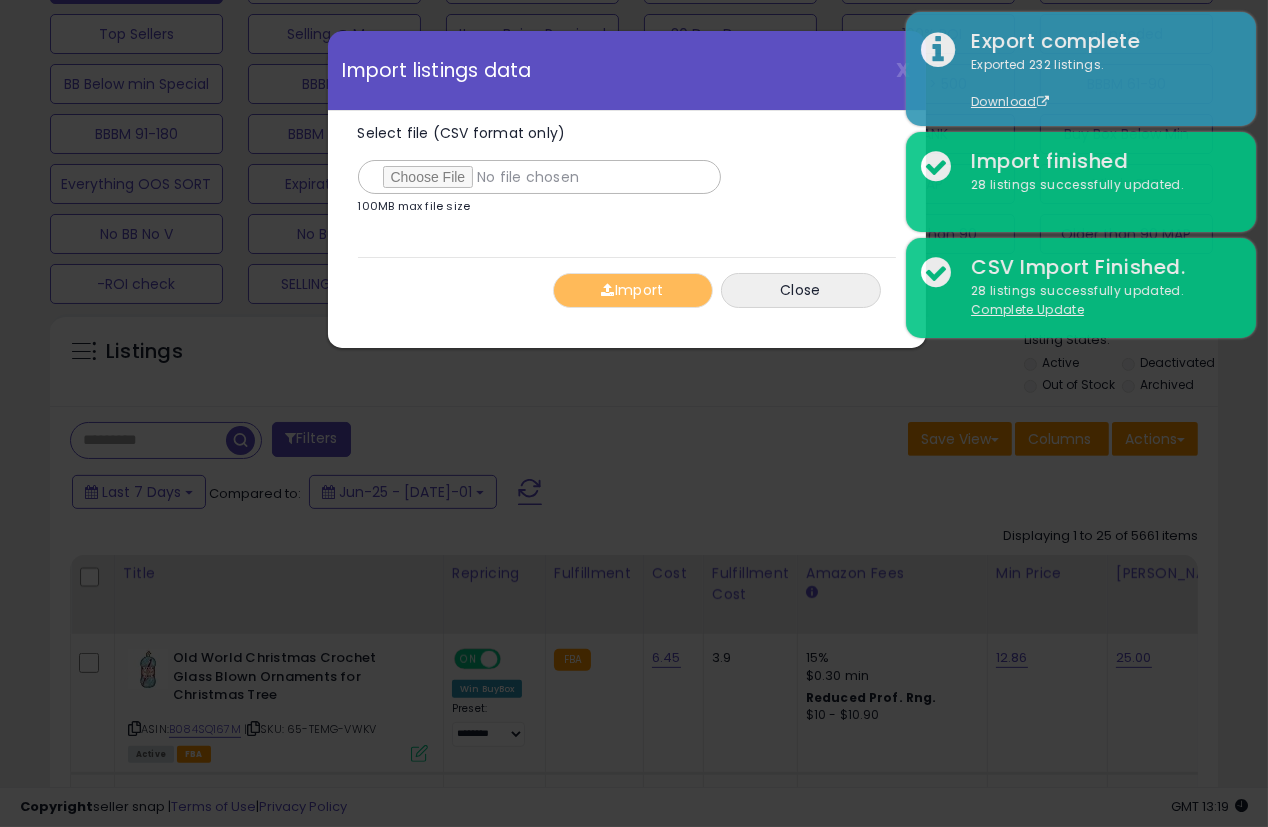 type on "**********" 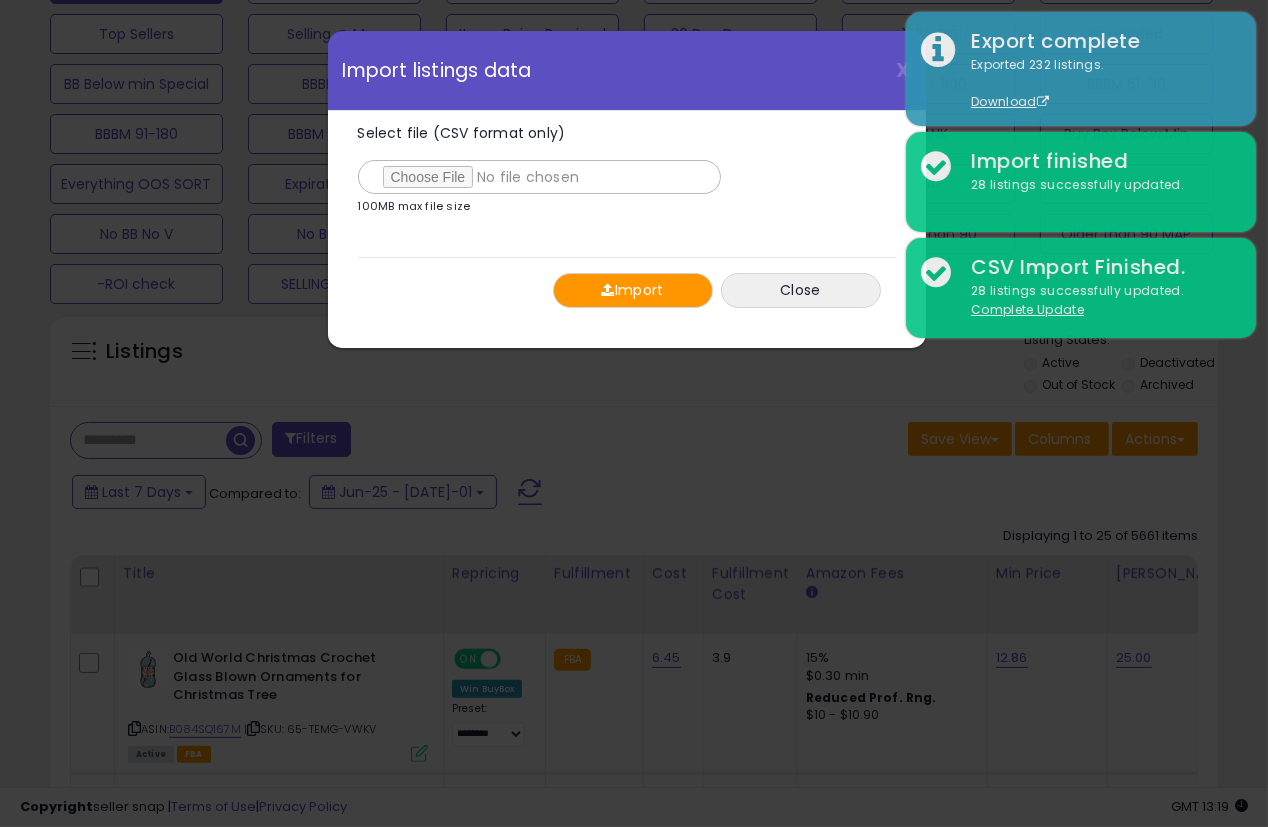 click on "Import" at bounding box center [633, 290] 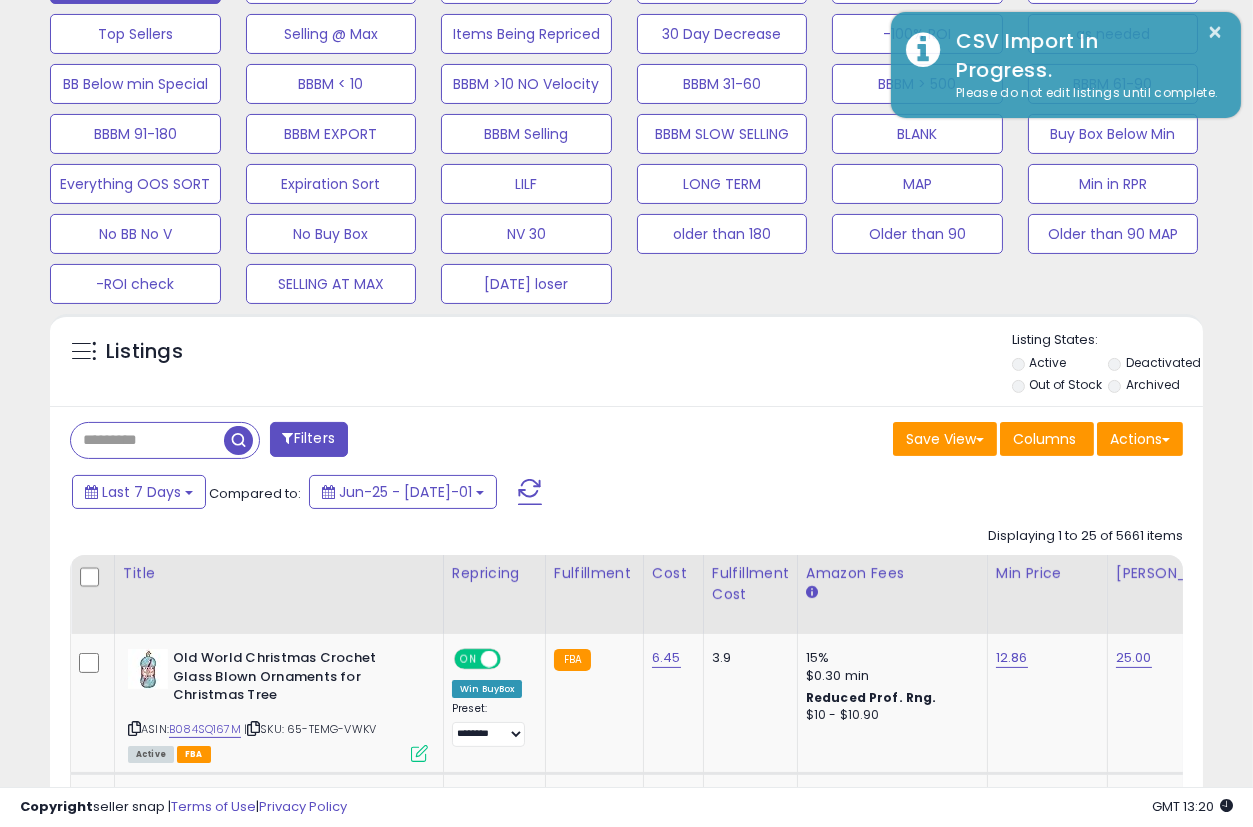 scroll, scrollTop: 410, scrollLeft: 666, axis: both 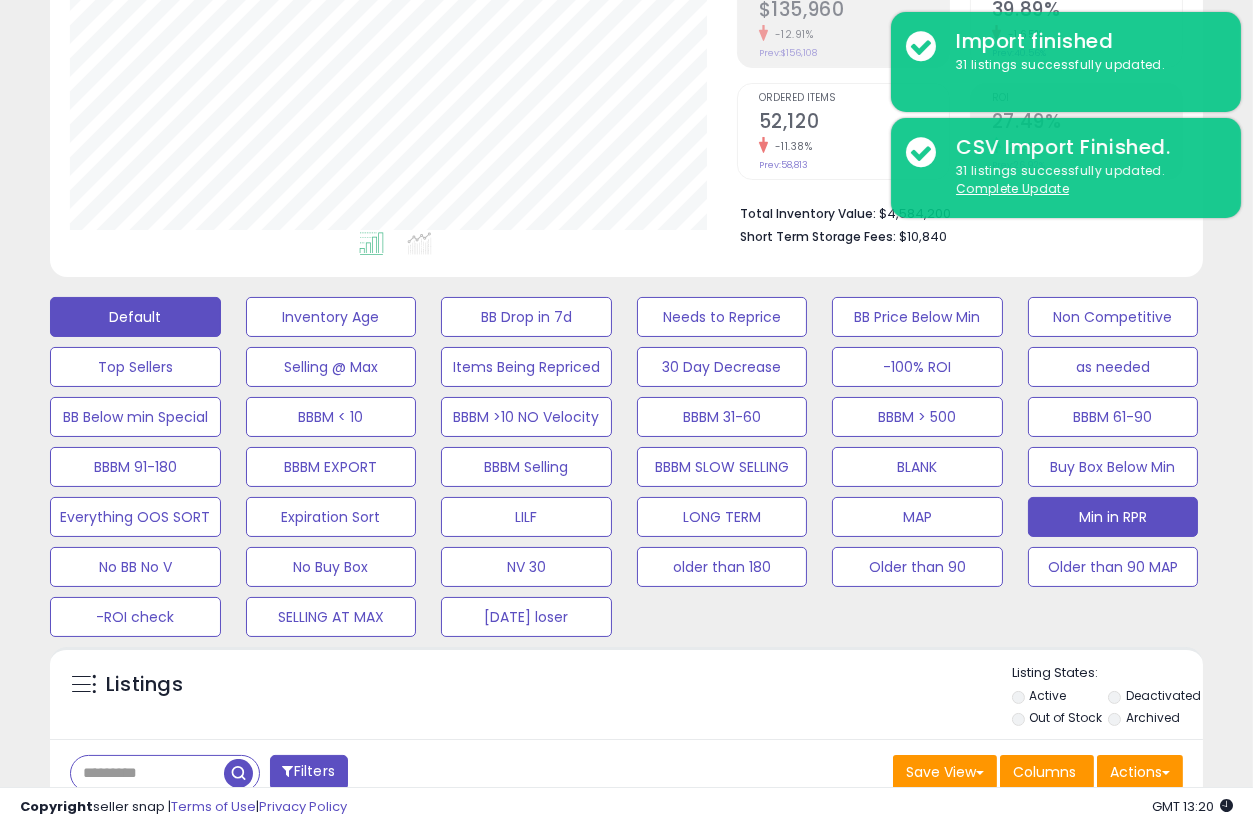 click on "Min in RPR" at bounding box center [331, 317] 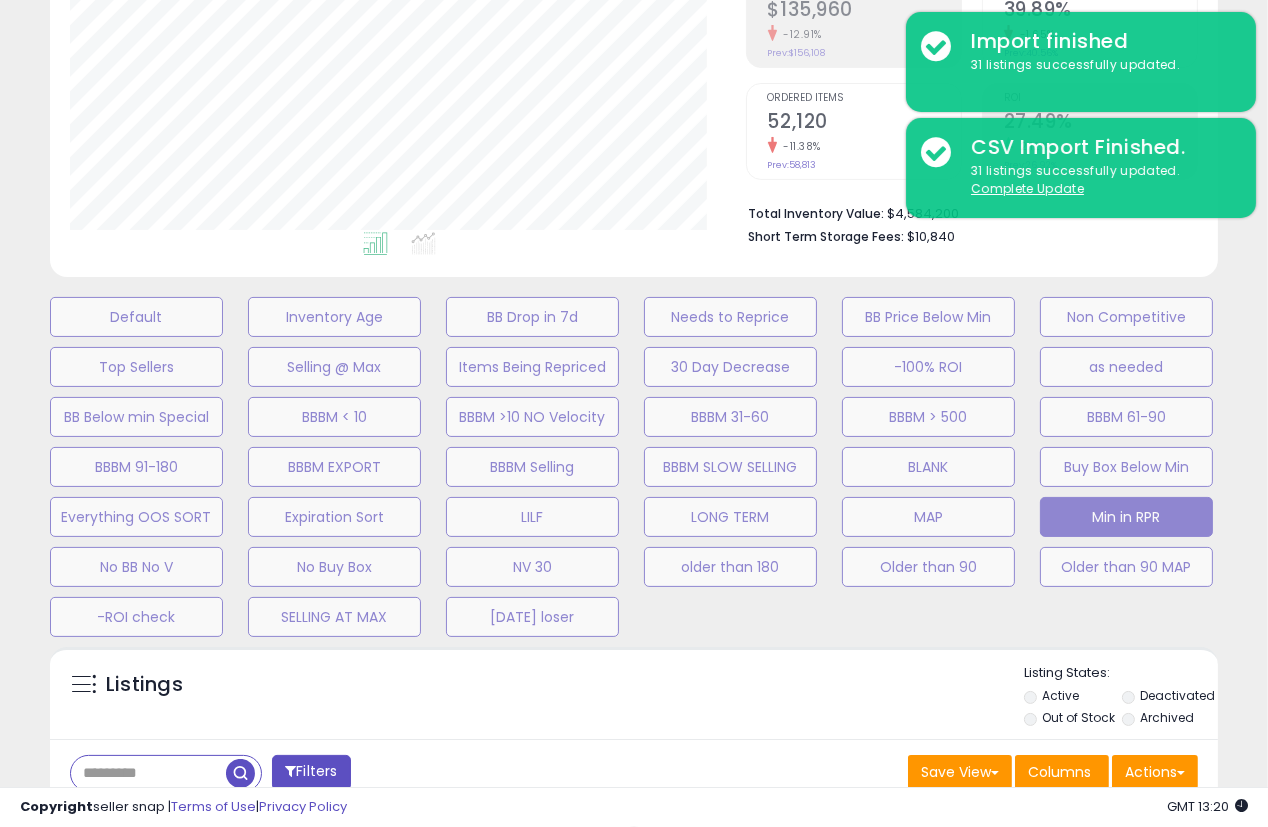 scroll, scrollTop: 999590, scrollLeft: 999324, axis: both 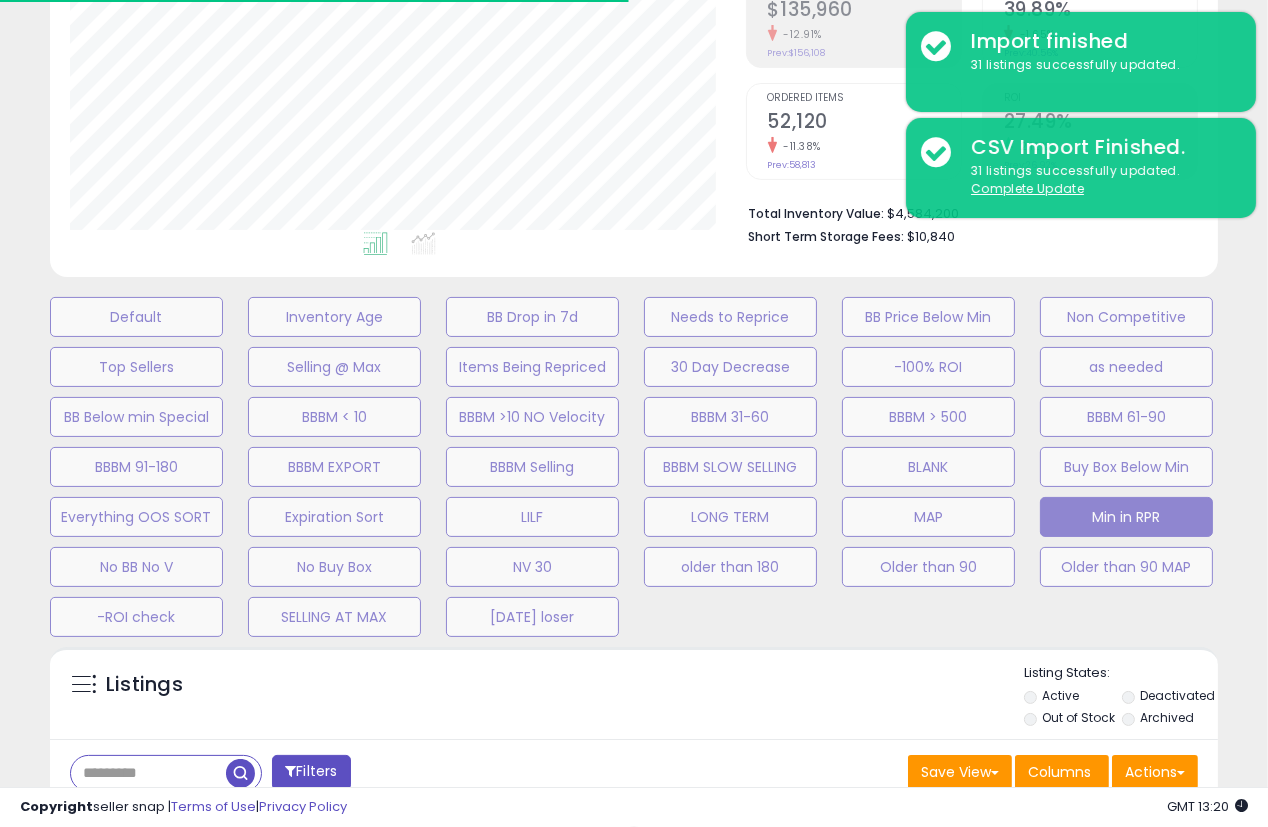 select on "**" 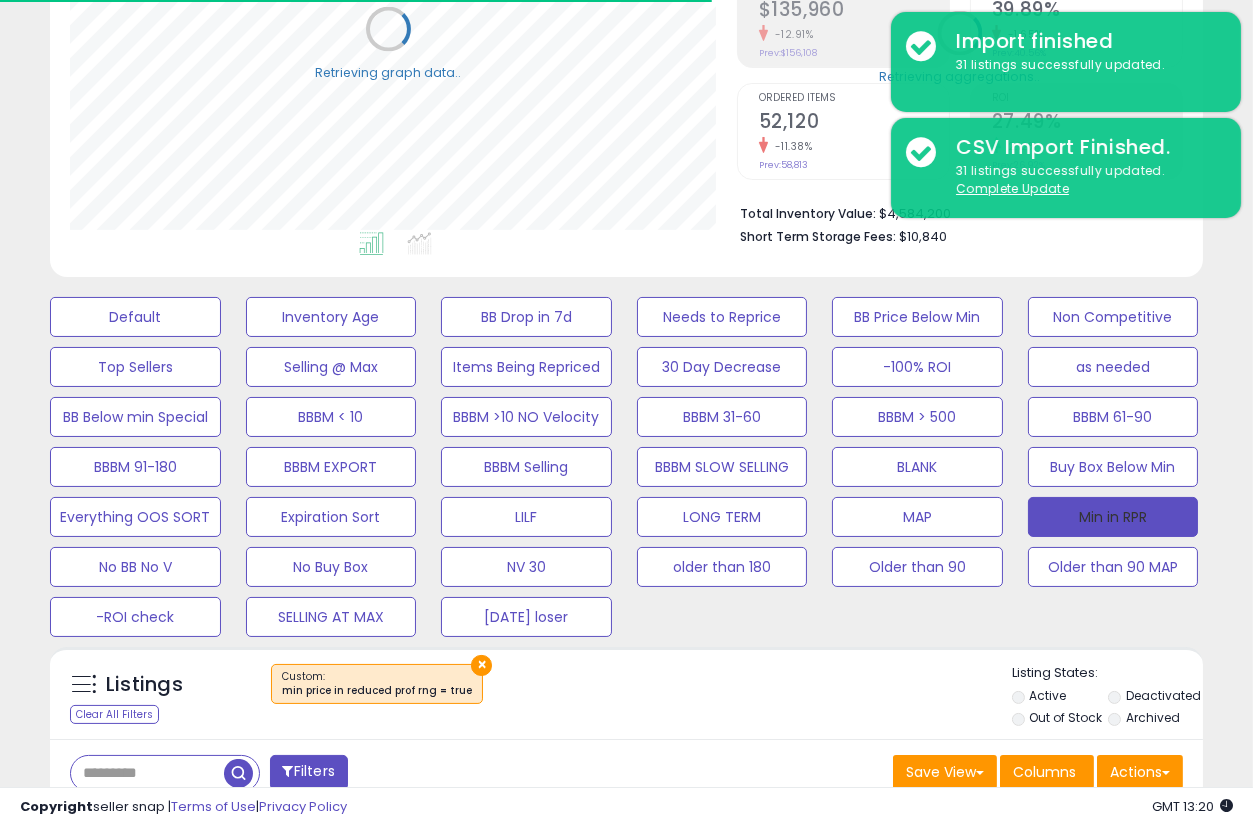 scroll, scrollTop: 410, scrollLeft: 666, axis: both 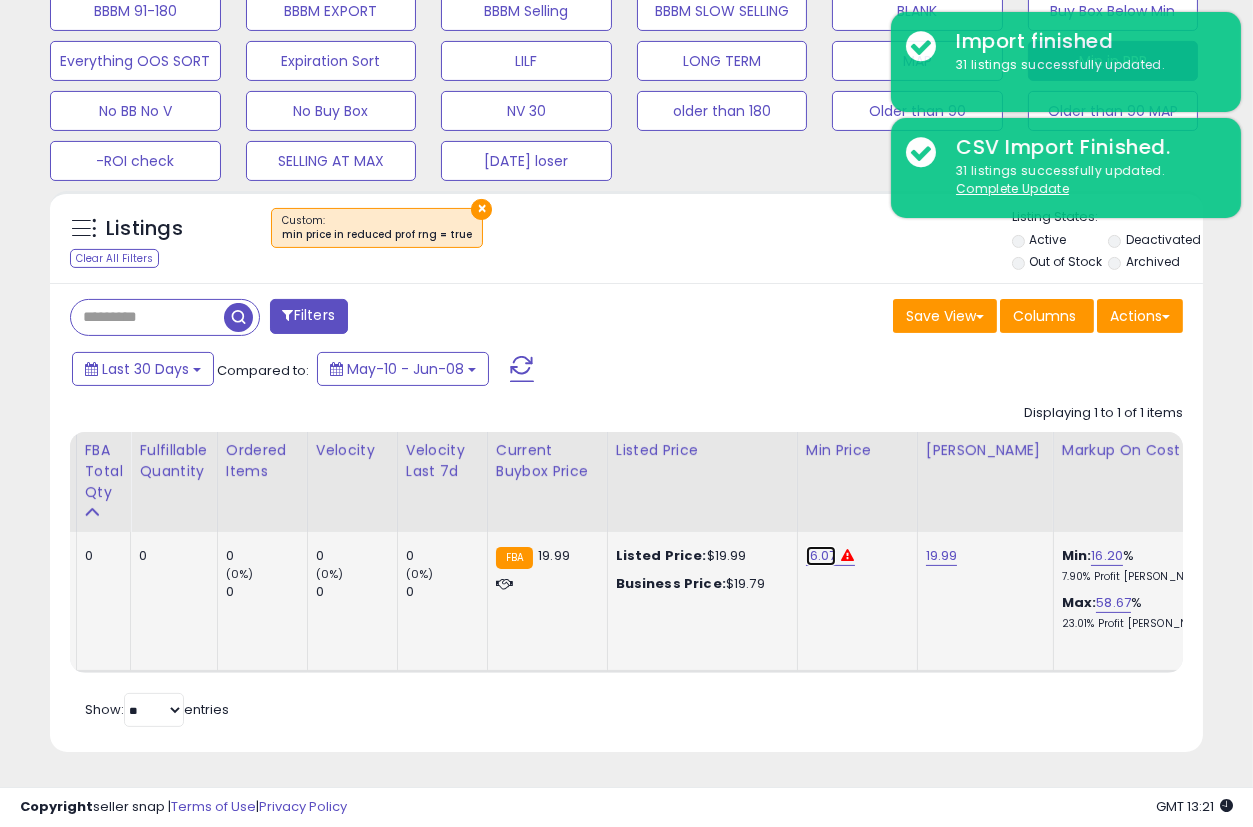 click on "16.07" at bounding box center [821, 556] 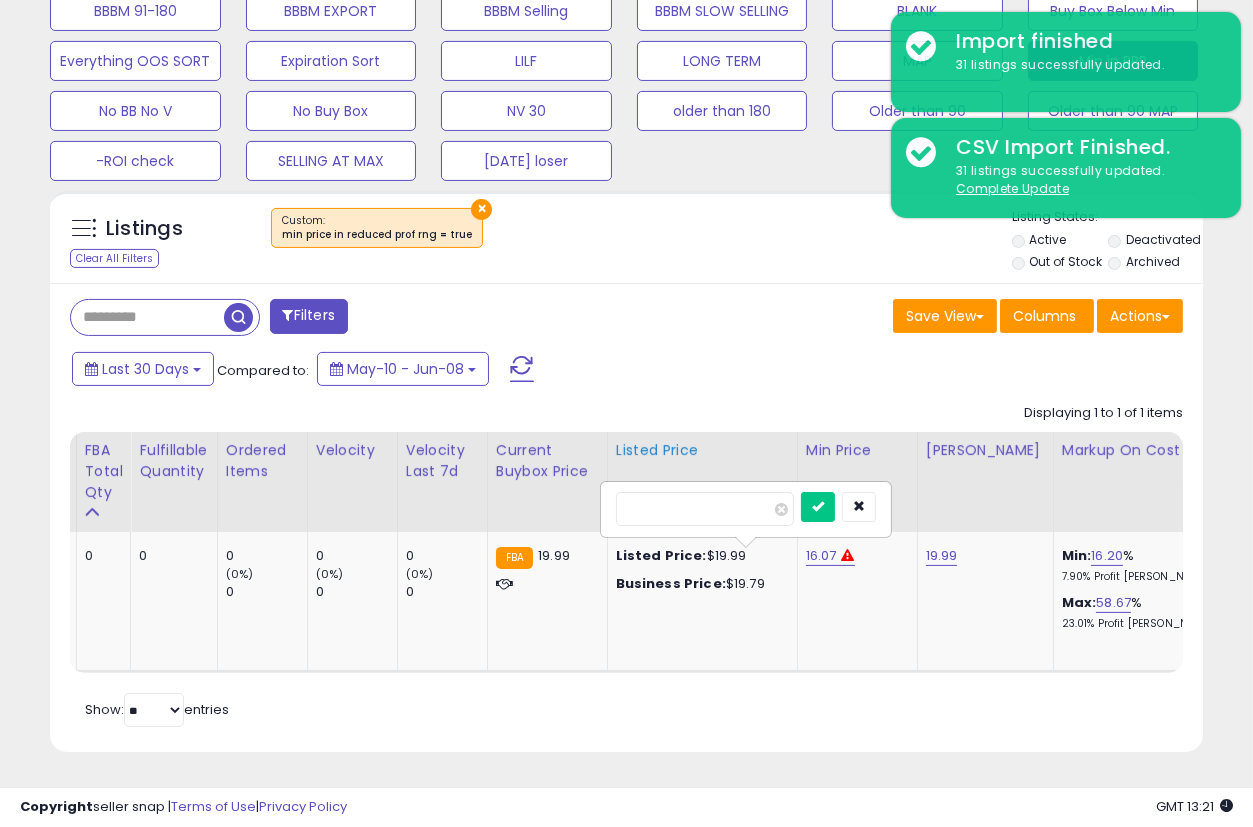 drag, startPoint x: 612, startPoint y: 484, endPoint x: 573, endPoint y: 484, distance: 39 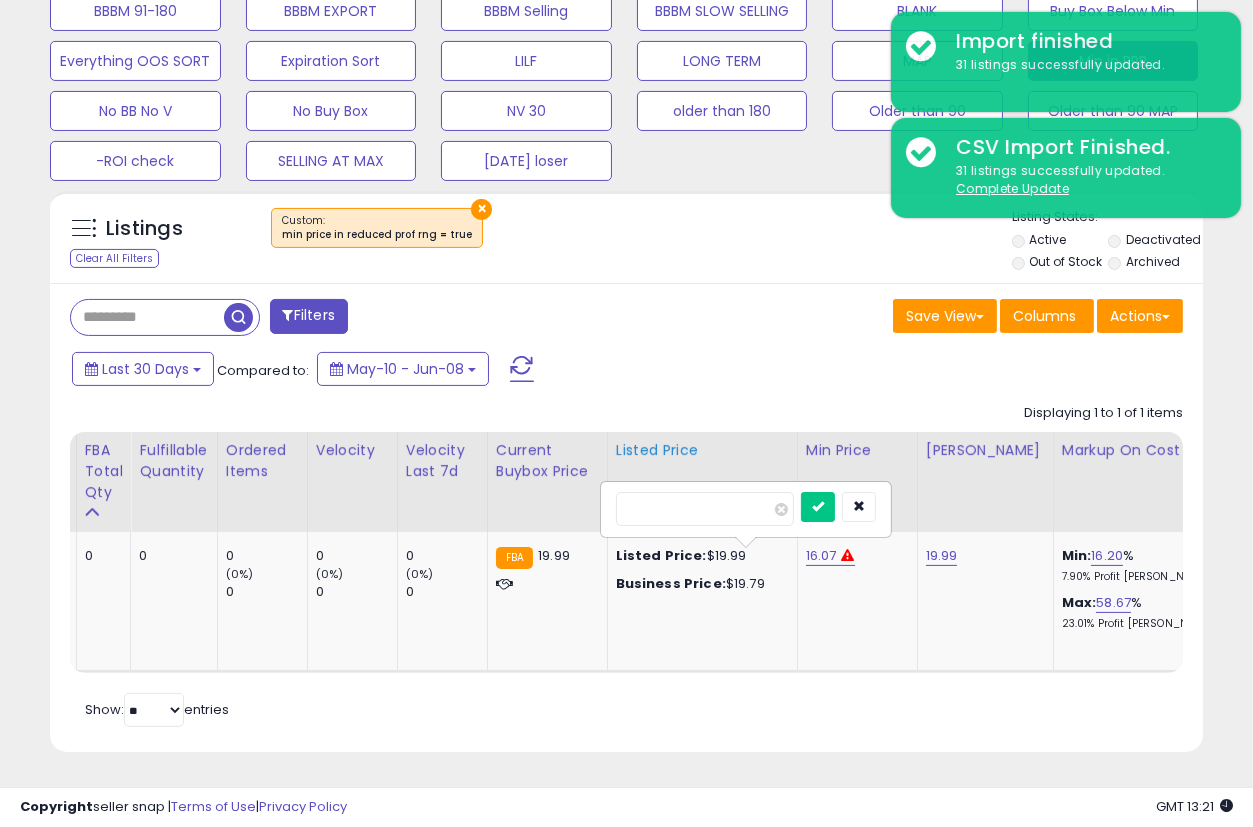 type on "*****" 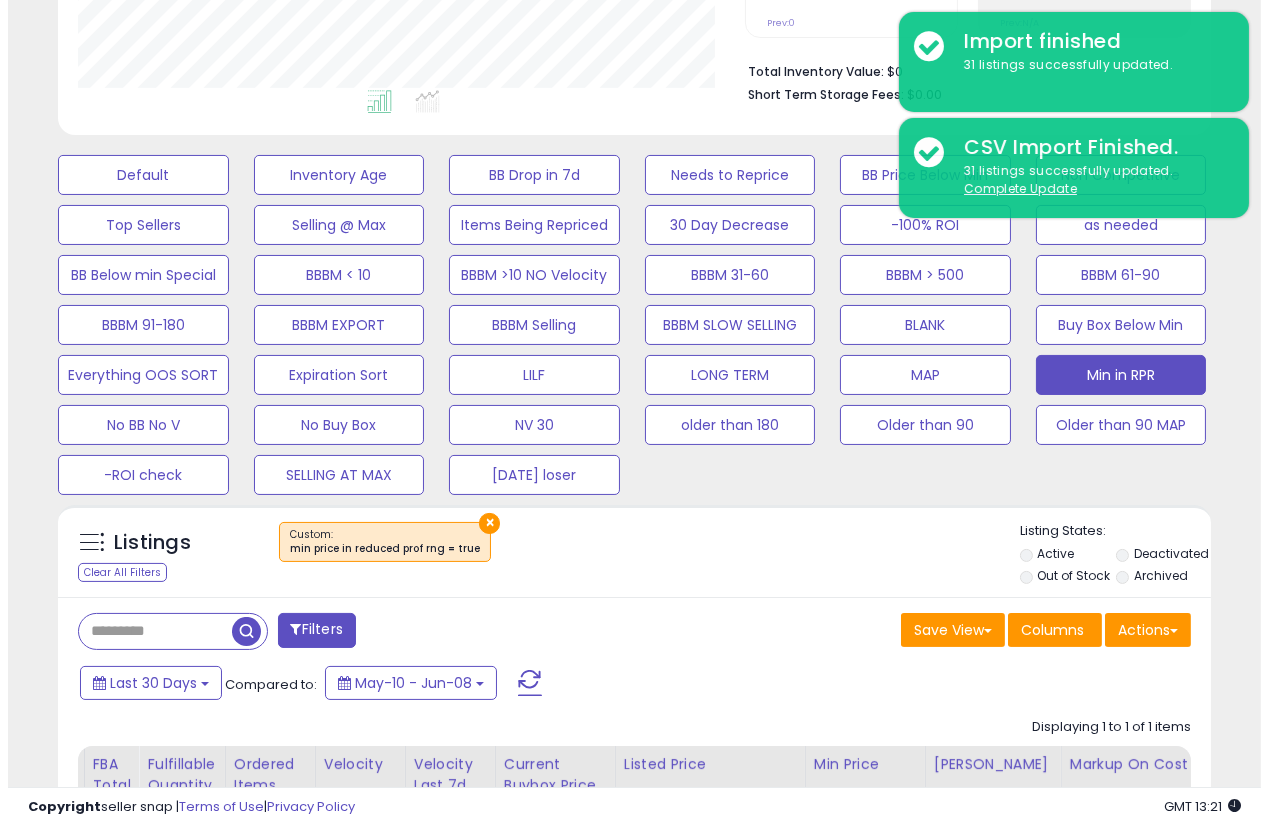 scroll, scrollTop: 470, scrollLeft: 0, axis: vertical 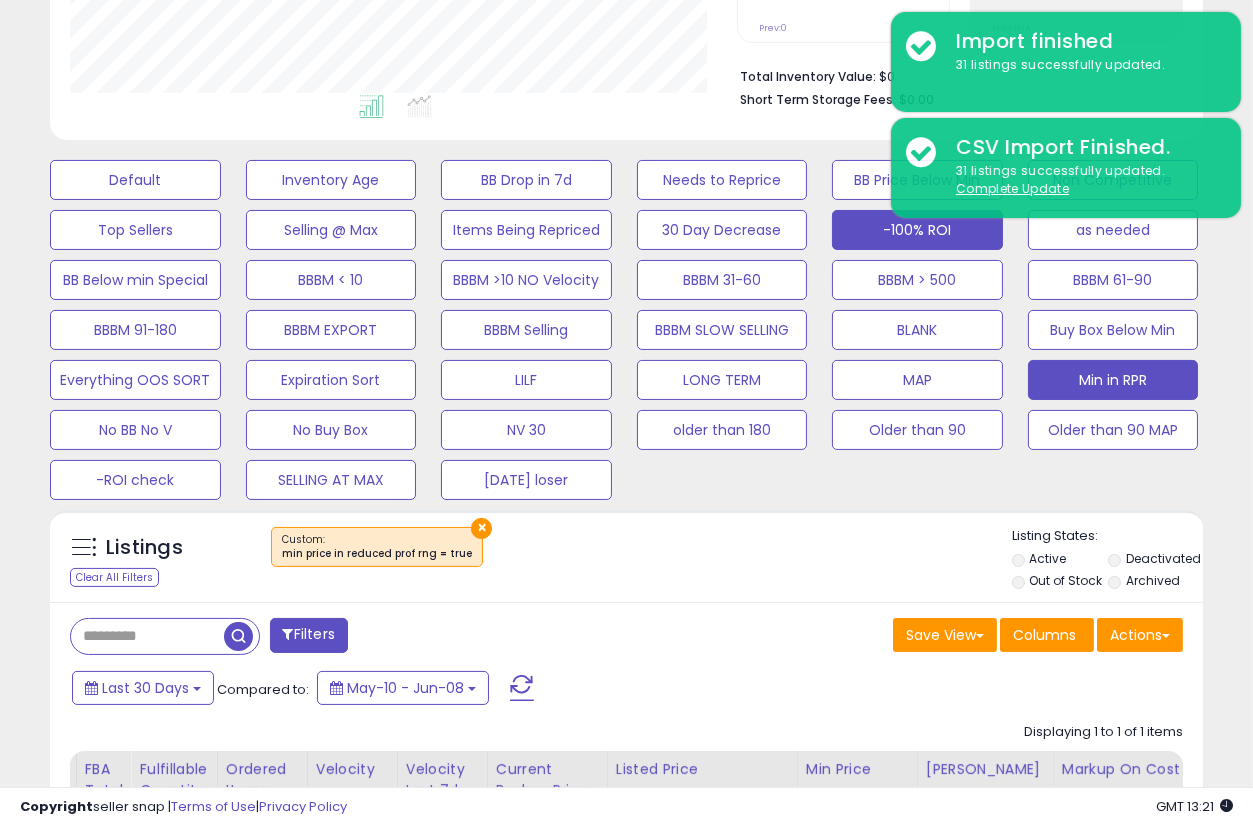 click on "-100% ROI" at bounding box center [135, 180] 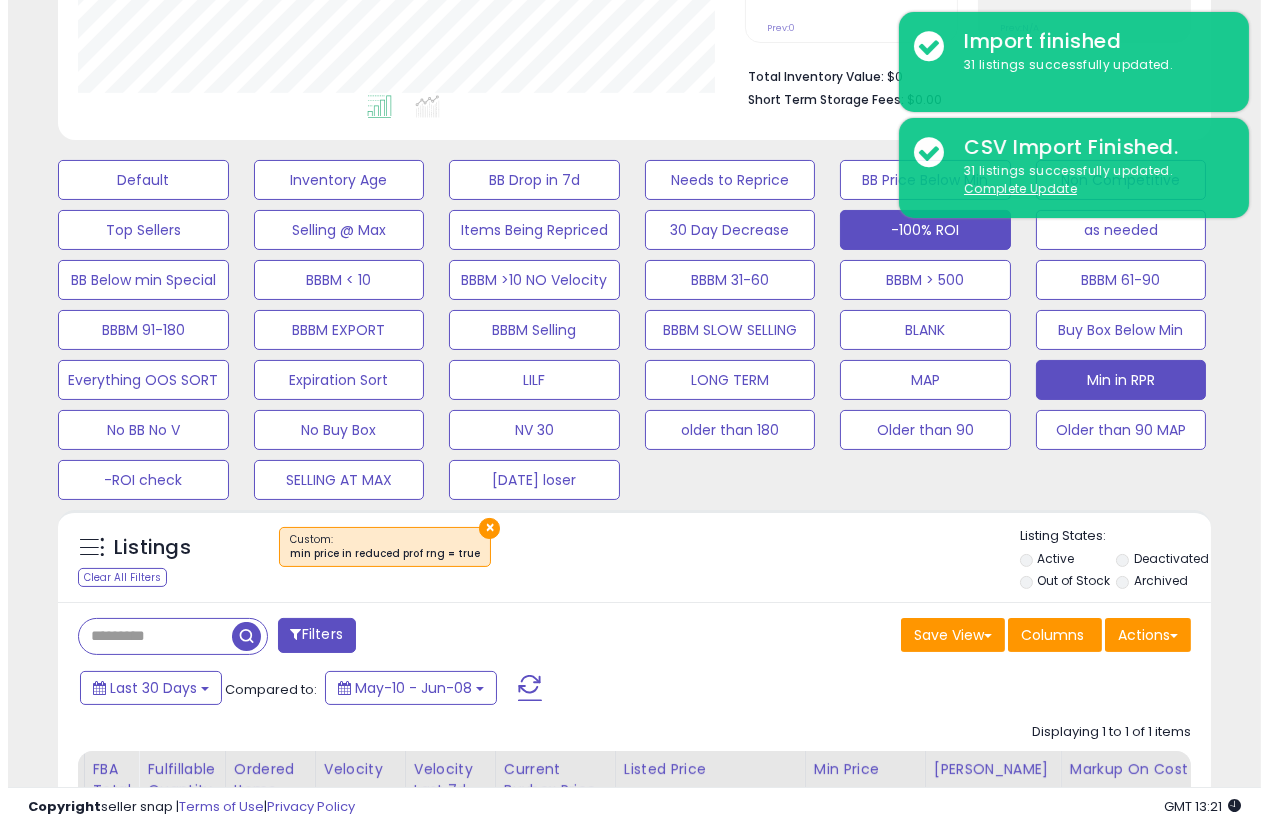 scroll, scrollTop: 999590, scrollLeft: 999324, axis: both 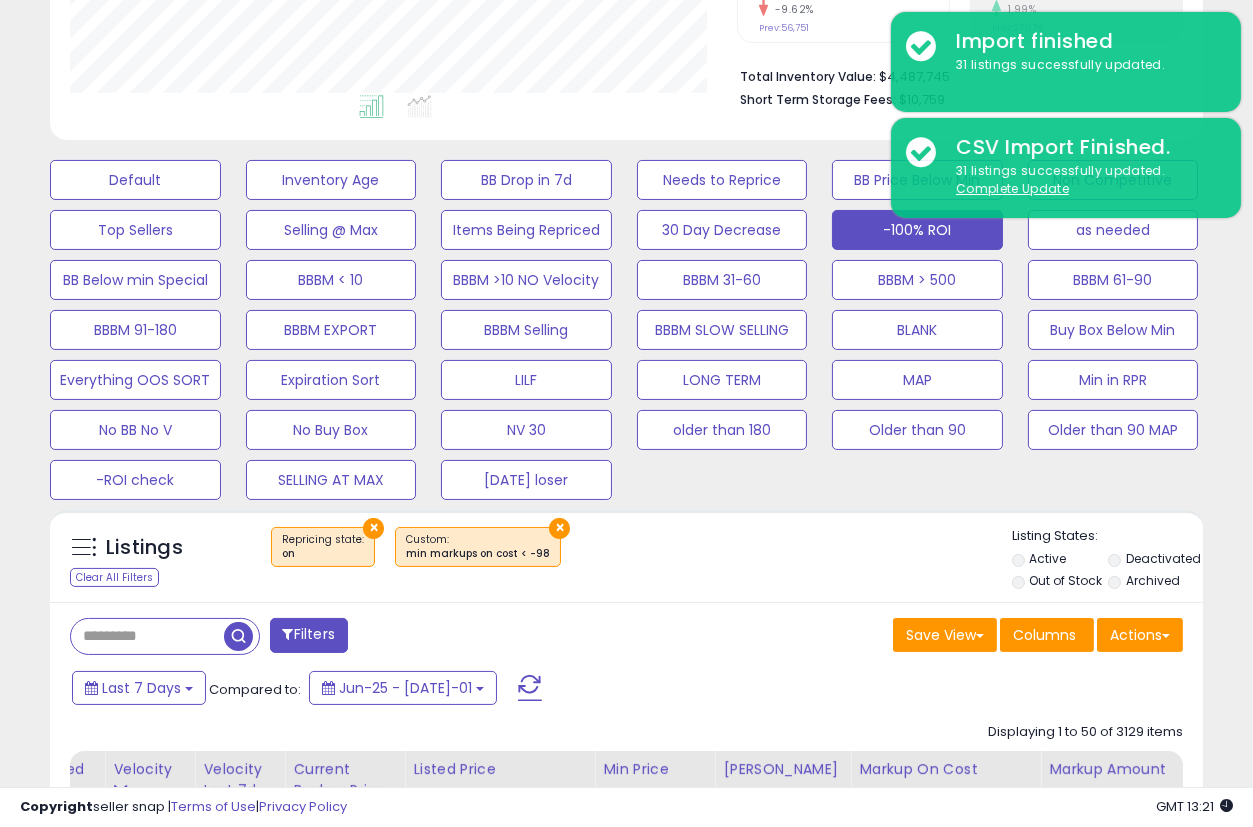 click on "Filters" at bounding box center (309, 635) 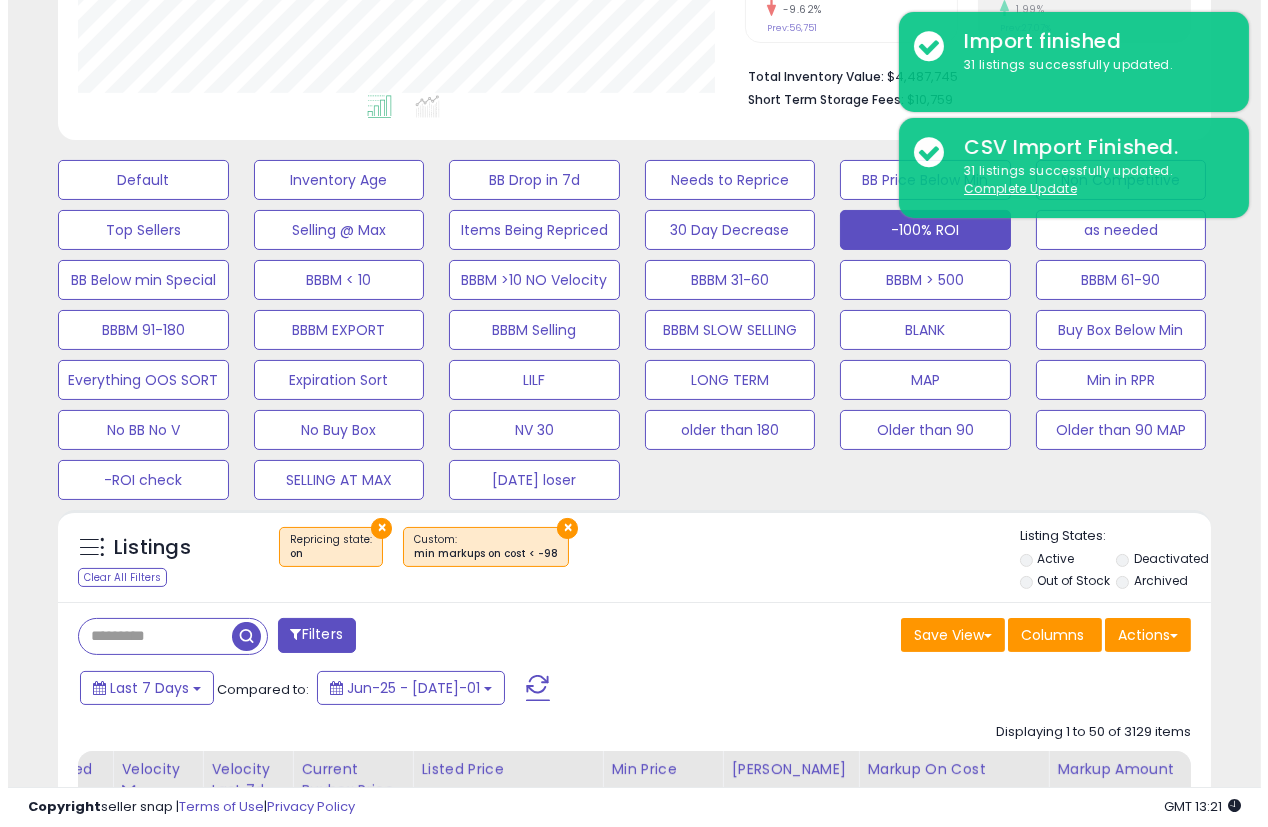 scroll, scrollTop: 999590, scrollLeft: 999324, axis: both 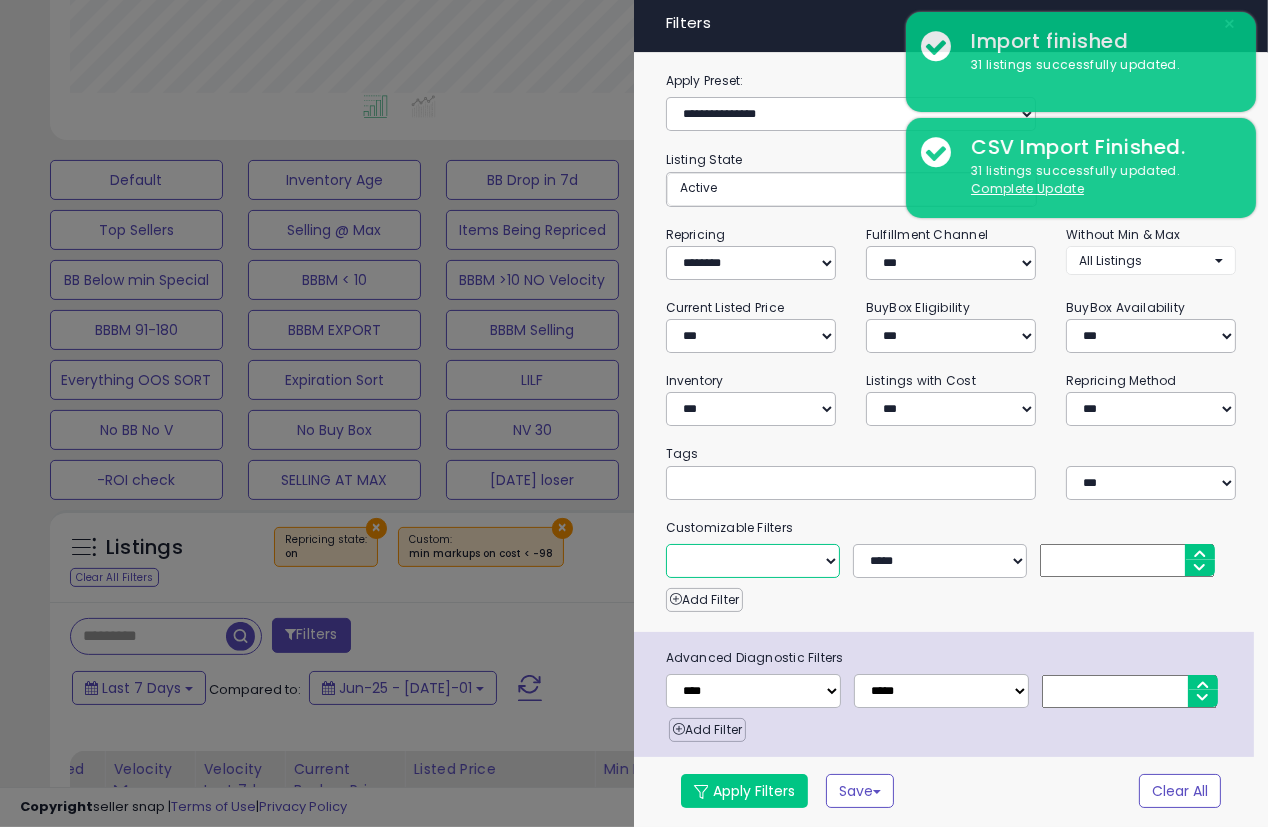 drag, startPoint x: 786, startPoint y: 559, endPoint x: 795, endPoint y: 551, distance: 12.0415945 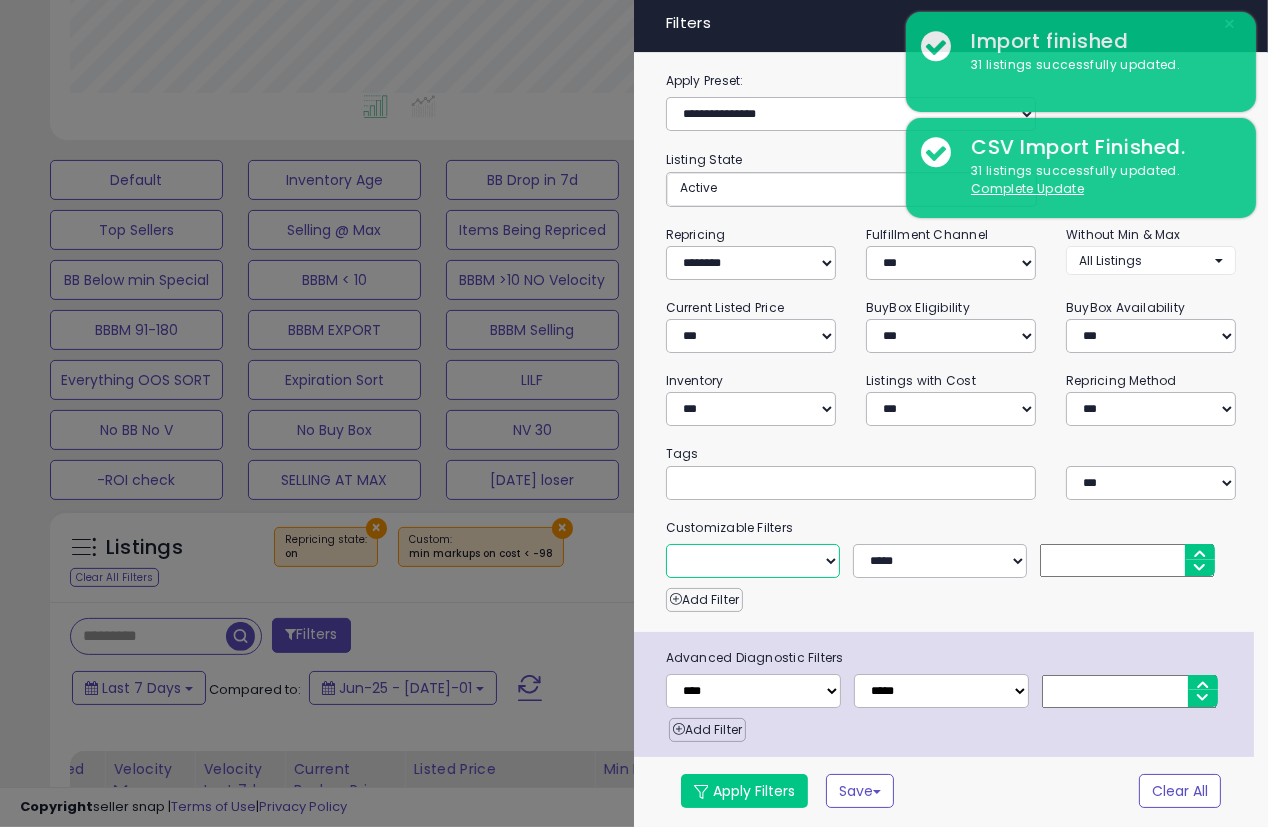 select on "**********" 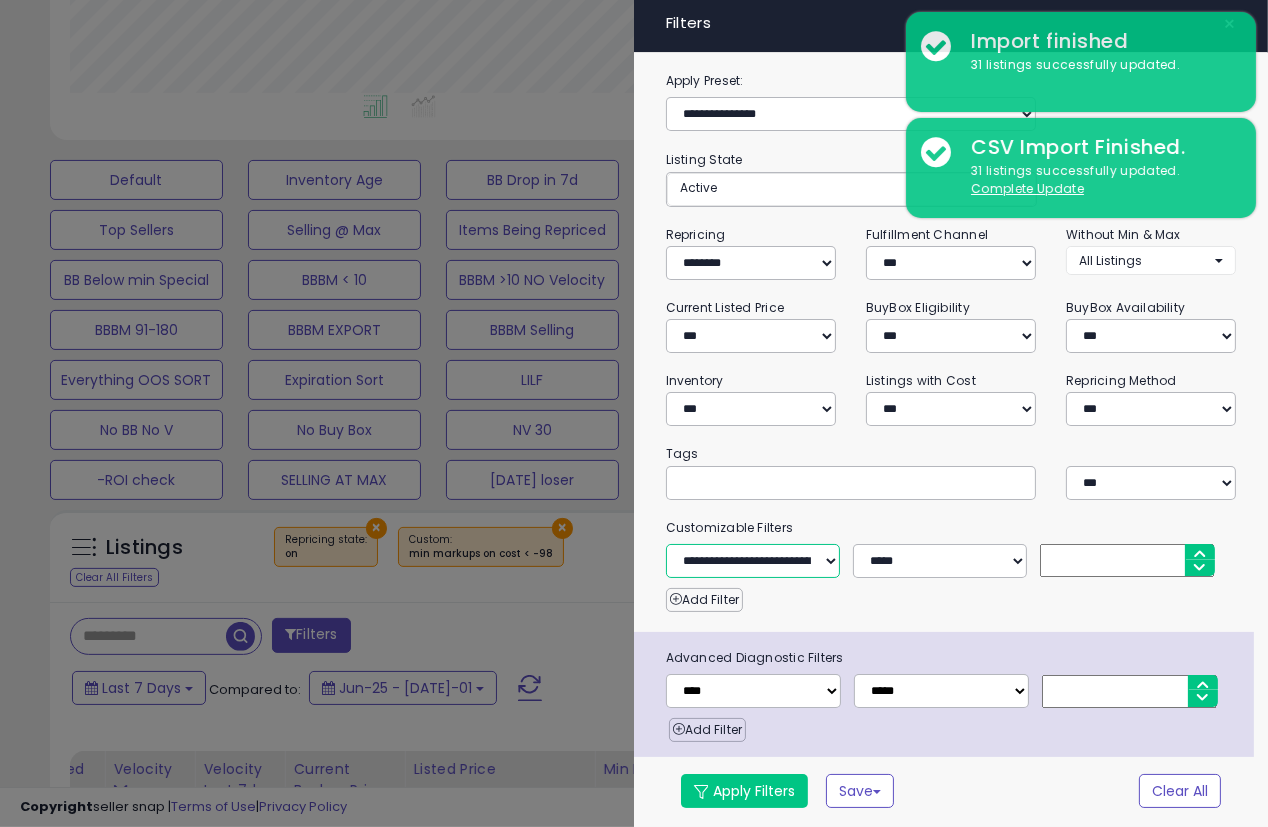 click on "**********" at bounding box center (753, 561) 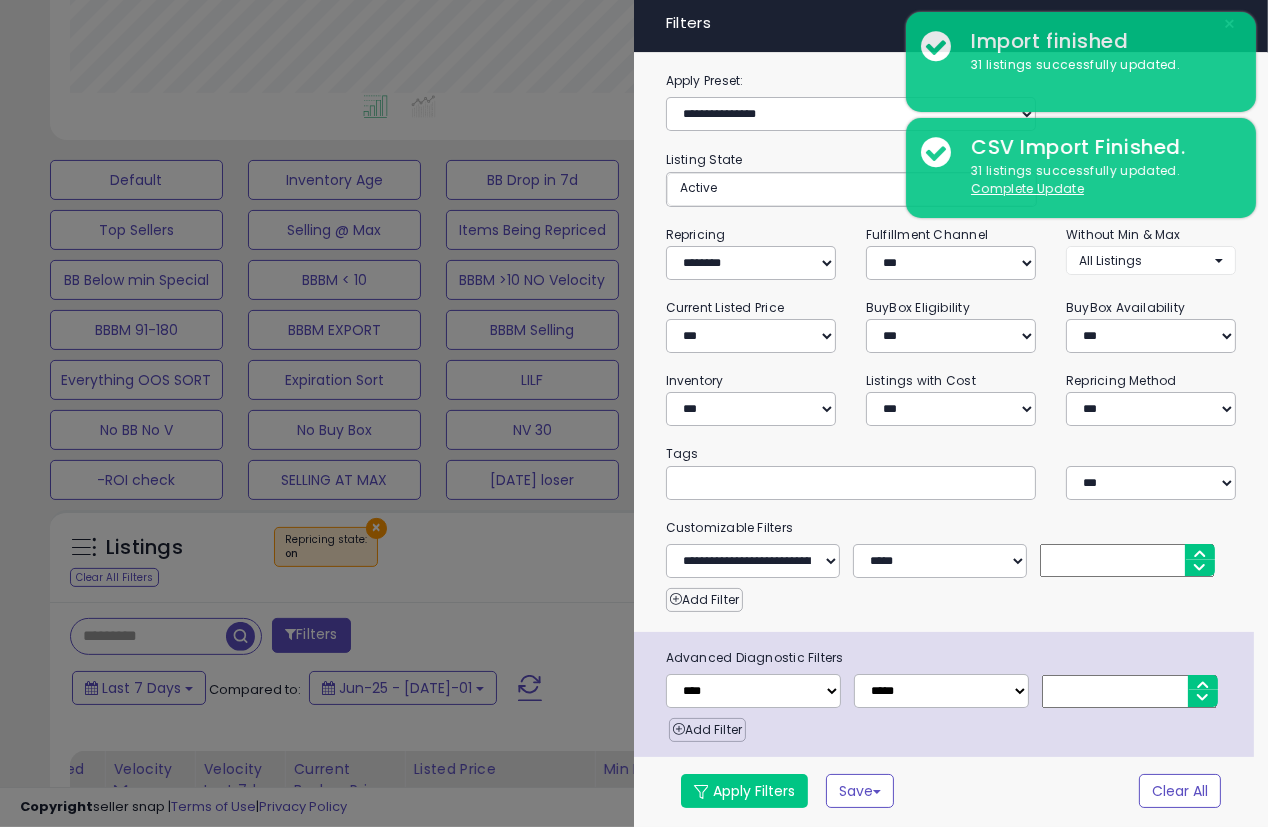 click at bounding box center (1127, 560) 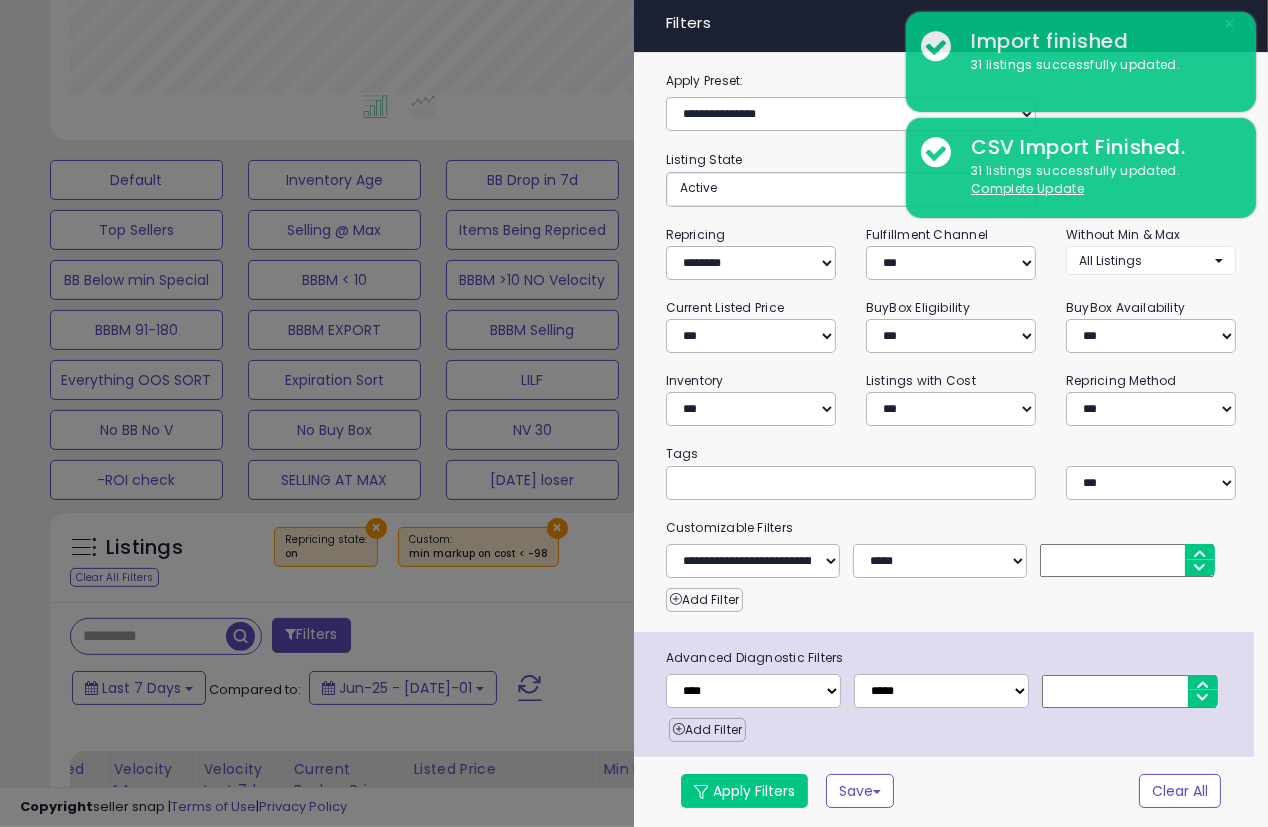 type on "***" 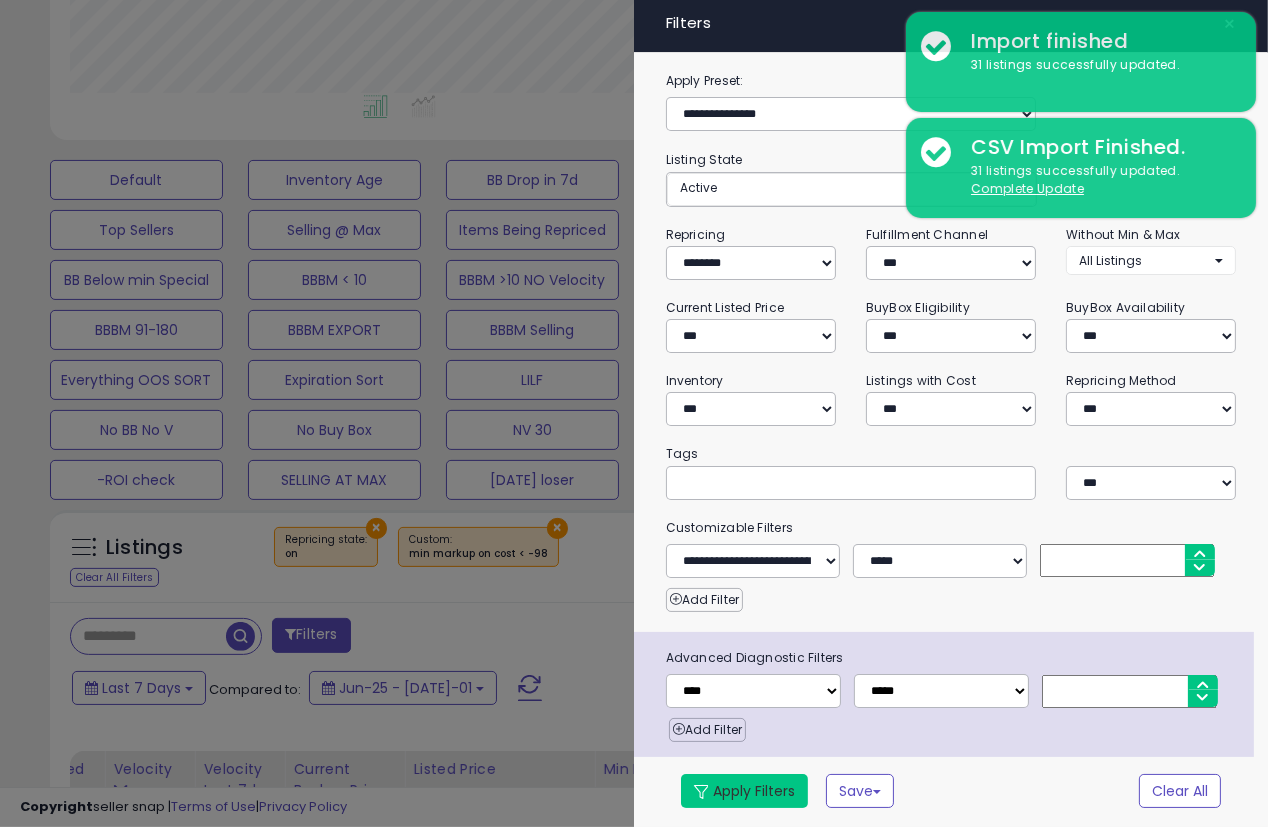 click on "Apply Filters" at bounding box center (744, 791) 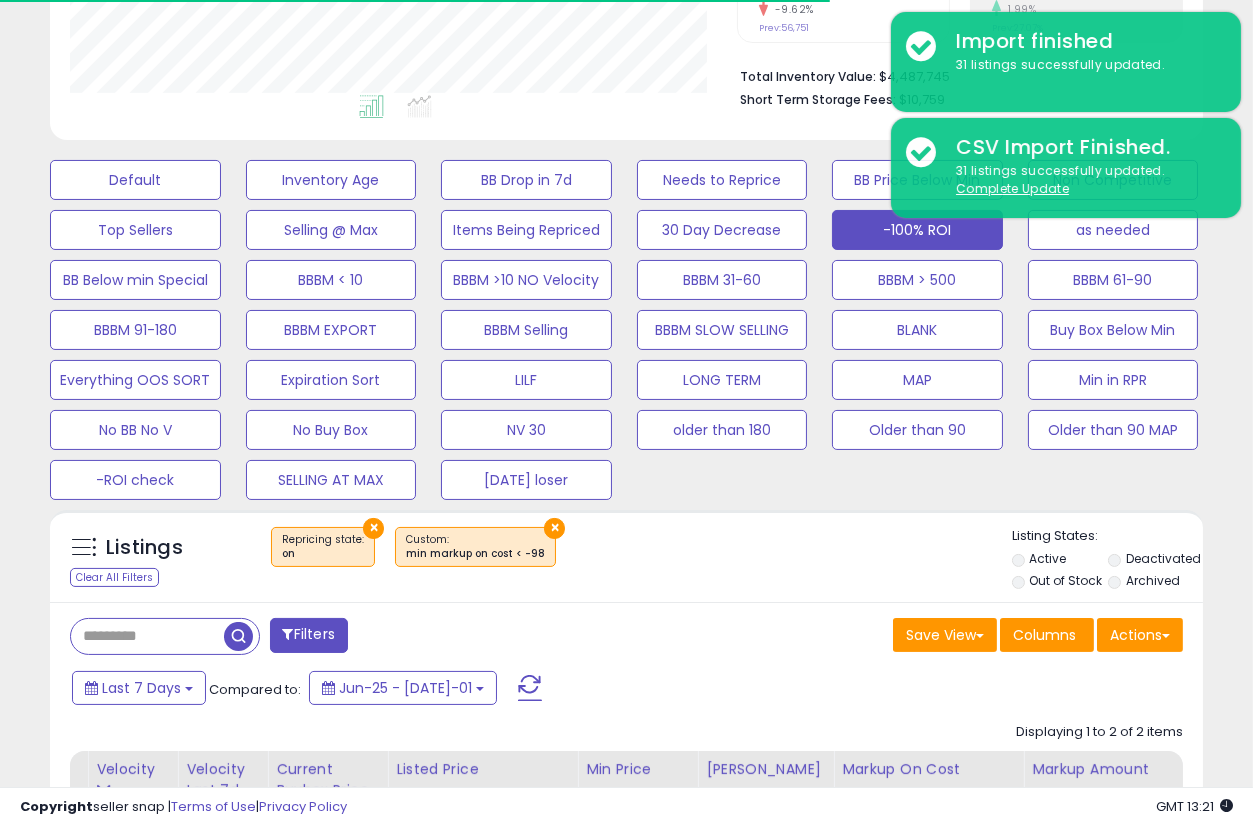 scroll, scrollTop: 410, scrollLeft: 666, axis: both 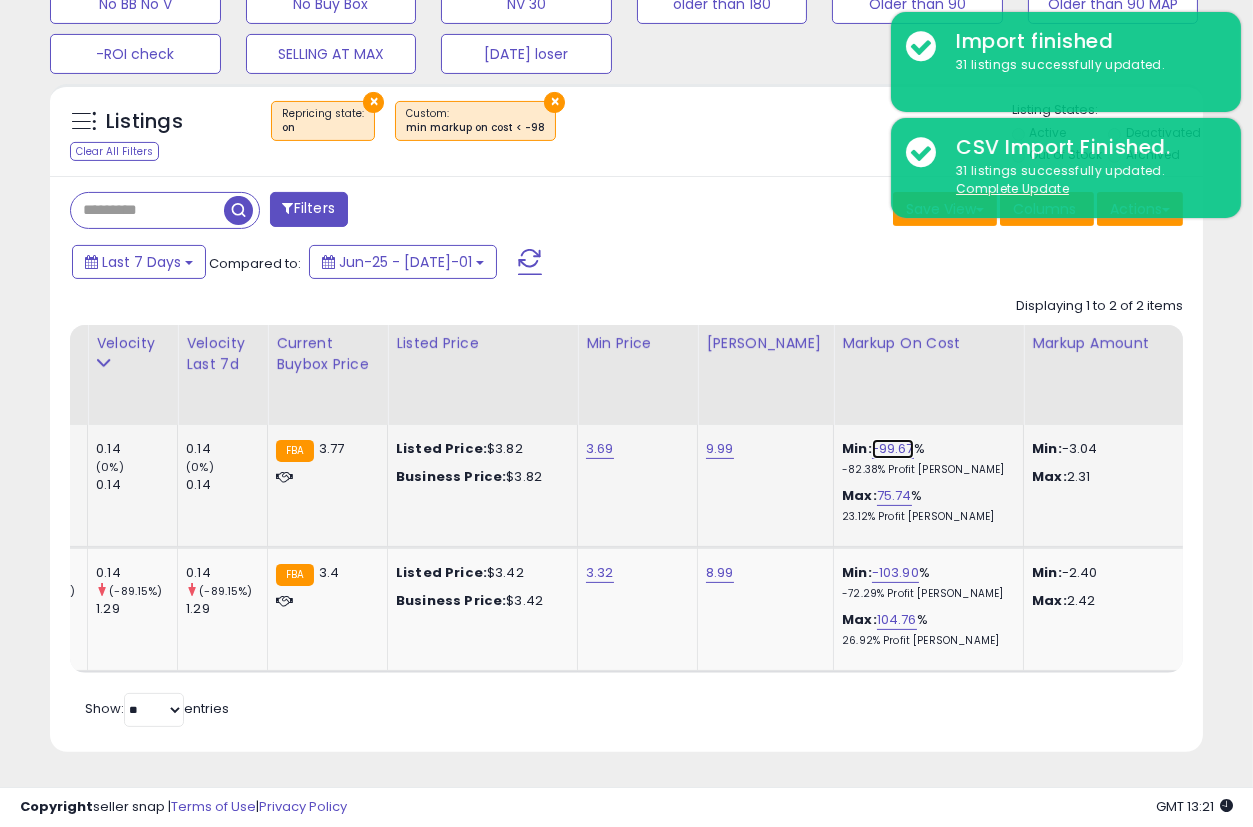 click on "-99.67" at bounding box center [893, 449] 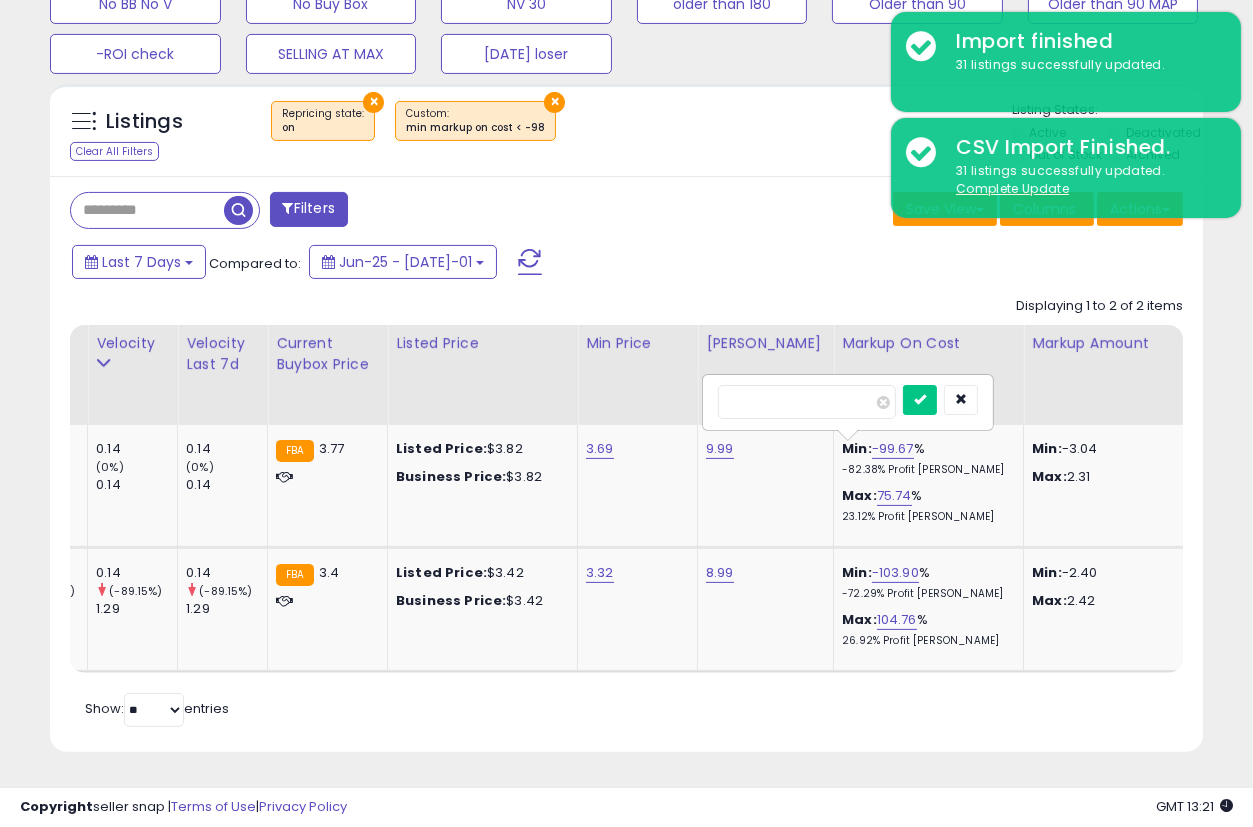 drag, startPoint x: 746, startPoint y: 394, endPoint x: 1166, endPoint y: 320, distance: 426.46924 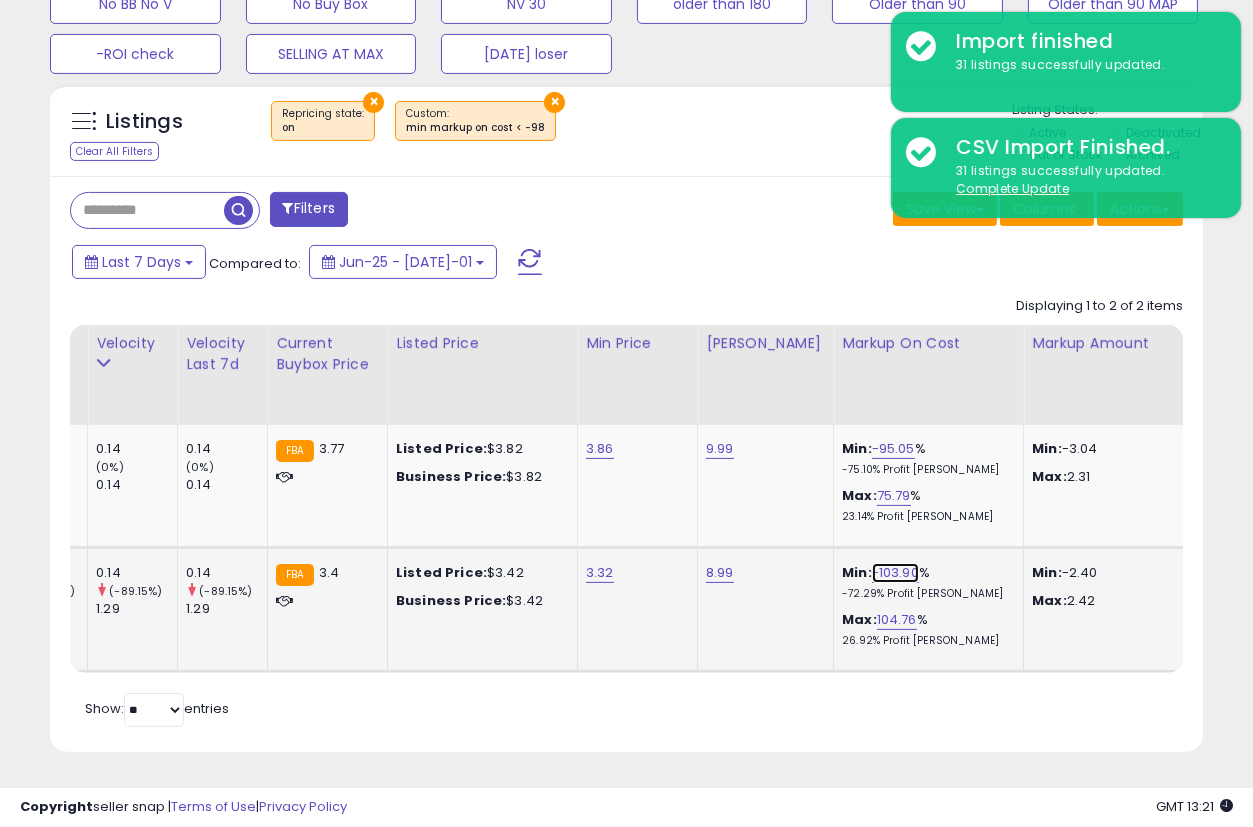 click on "-103.90" at bounding box center (895, 573) 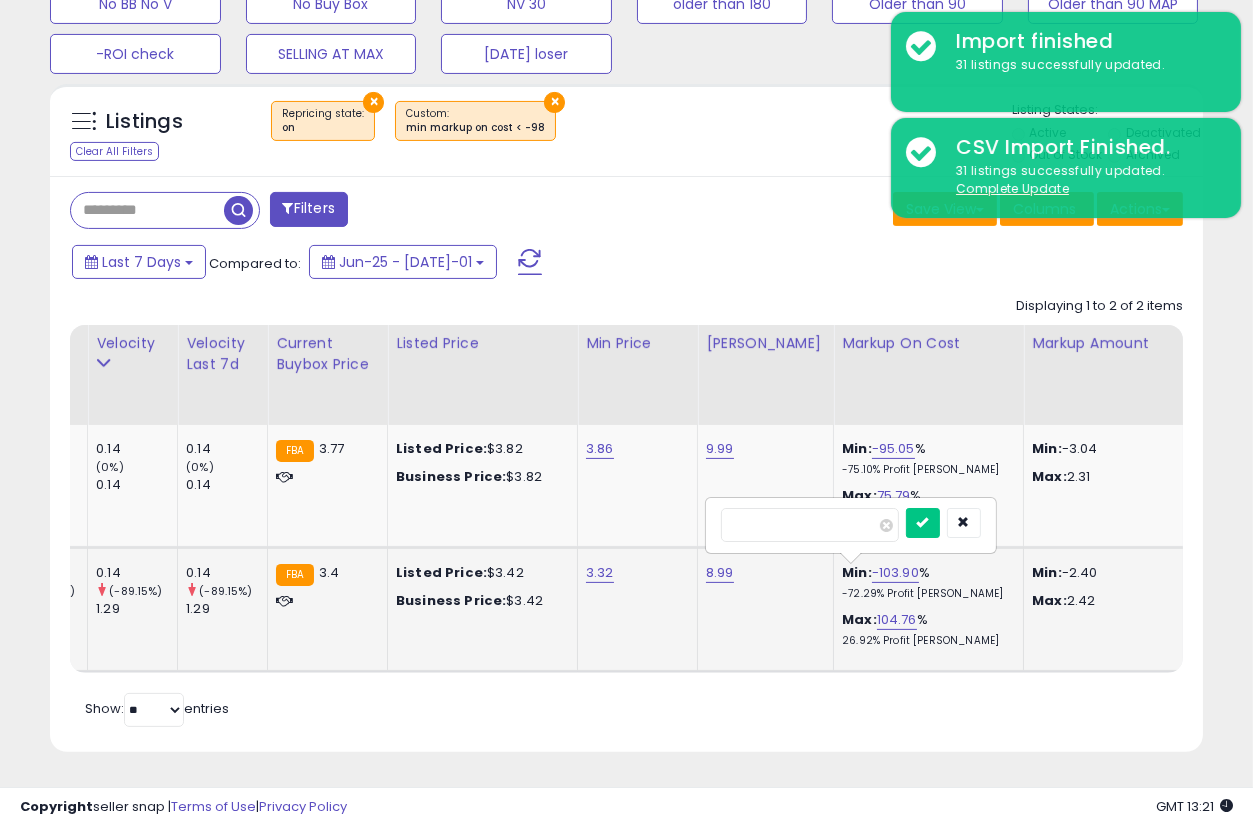 drag, startPoint x: 830, startPoint y: 513, endPoint x: 738, endPoint y: 513, distance: 92 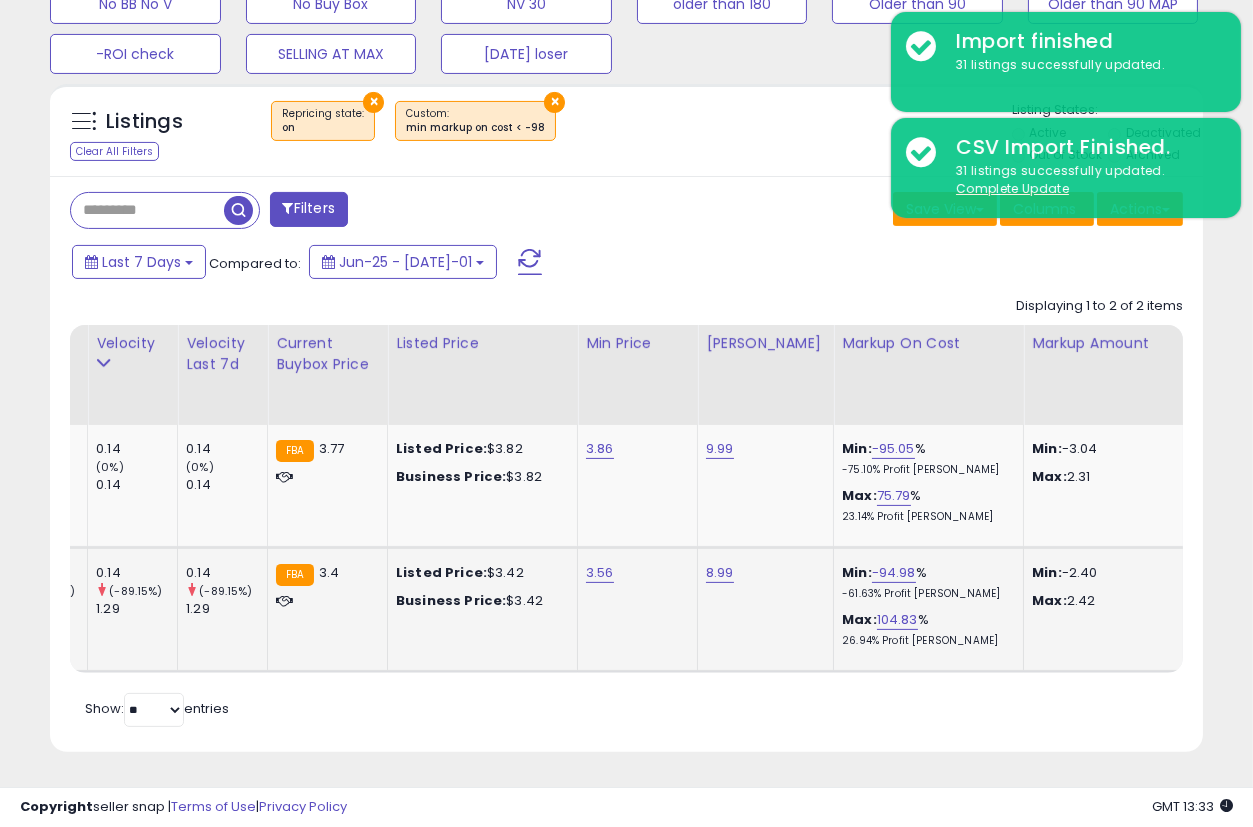 click on "Retrieving listings data..
Displaying 1 to 2 of 2 items
Title
Repricing" at bounding box center (626, 509) 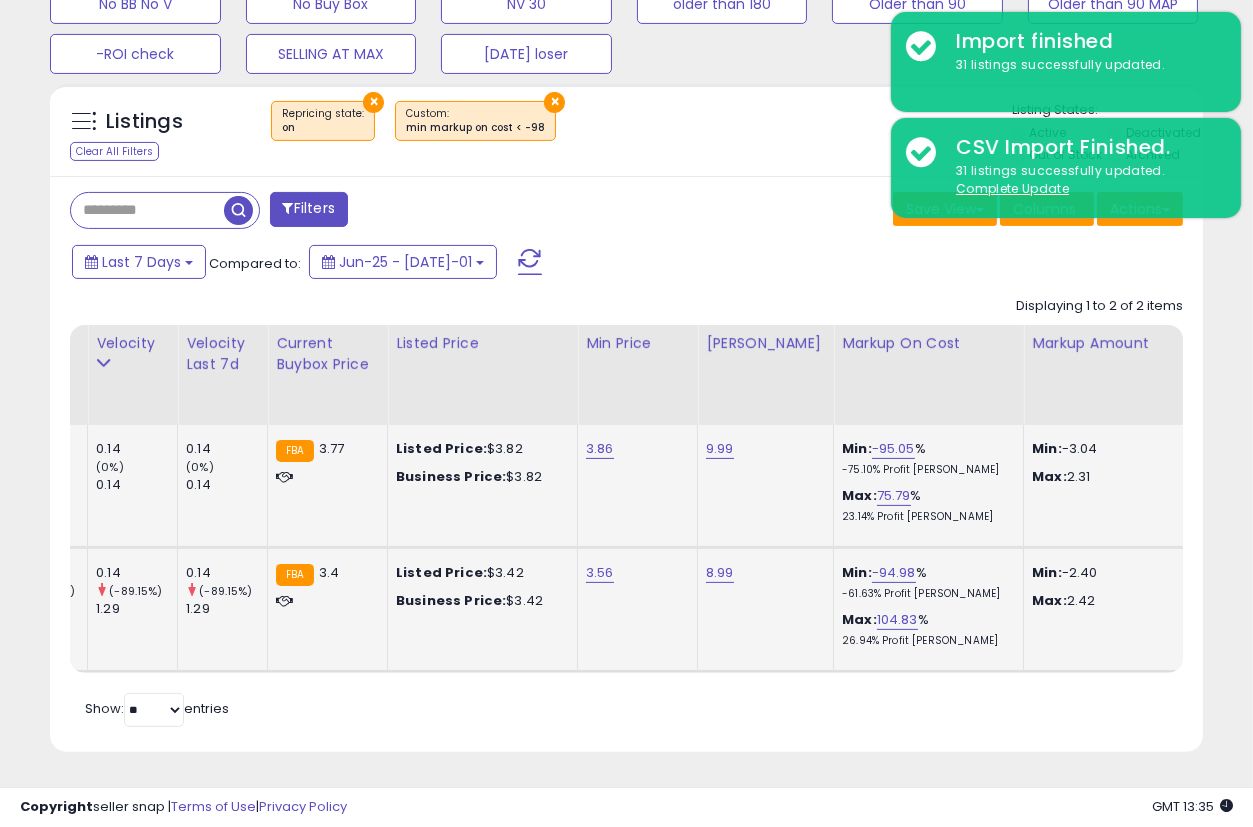 scroll, scrollTop: 909, scrollLeft: 0, axis: vertical 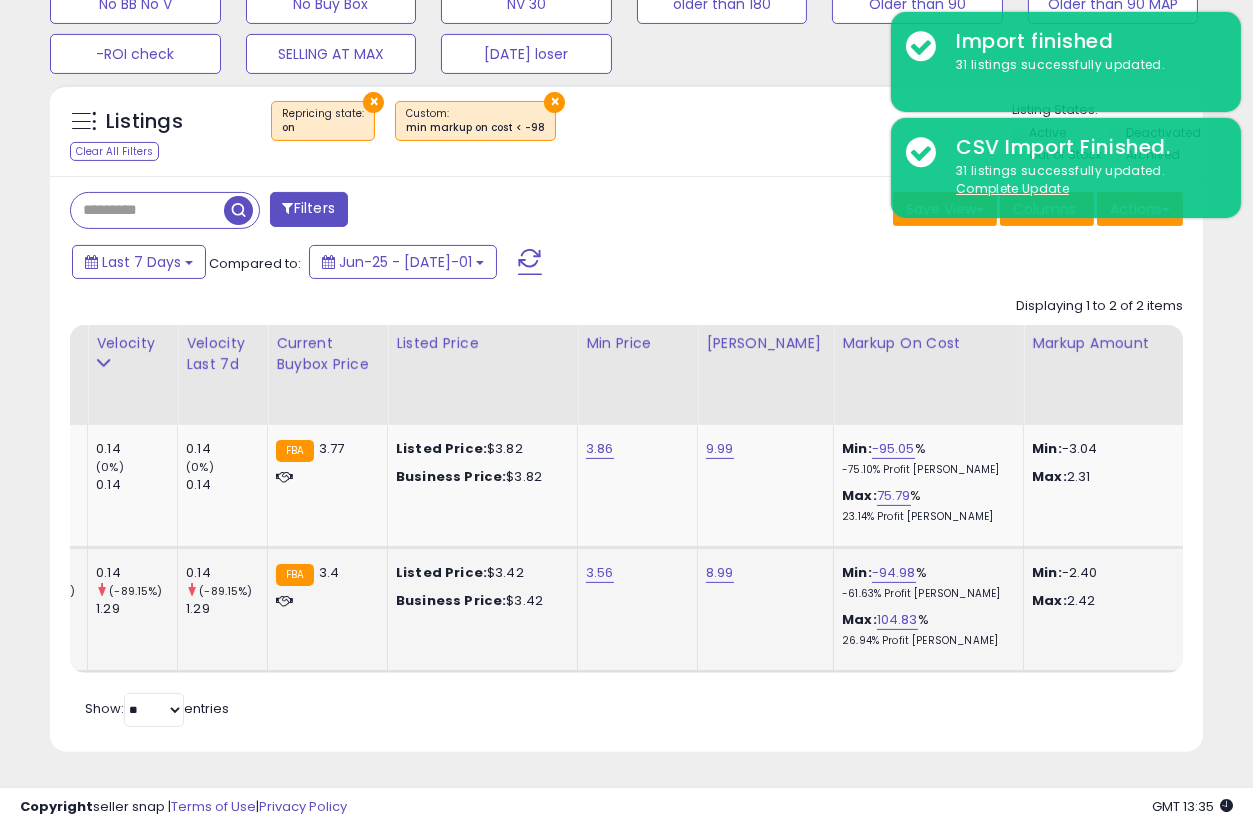 click on "Save View
Save As New View
Update Current View
Columns
Actions
Import  Export Visible Columns" at bounding box center (913, 211) 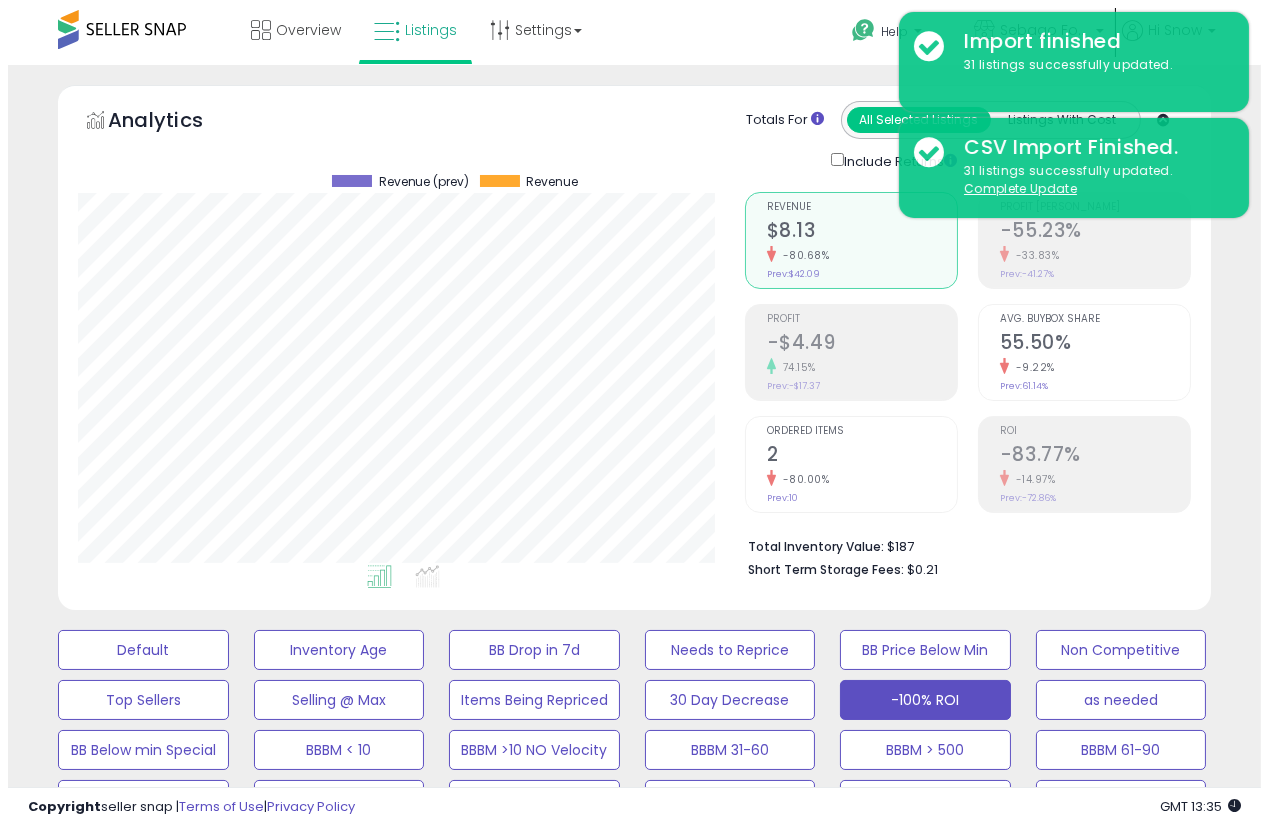scroll, scrollTop: 333, scrollLeft: 0, axis: vertical 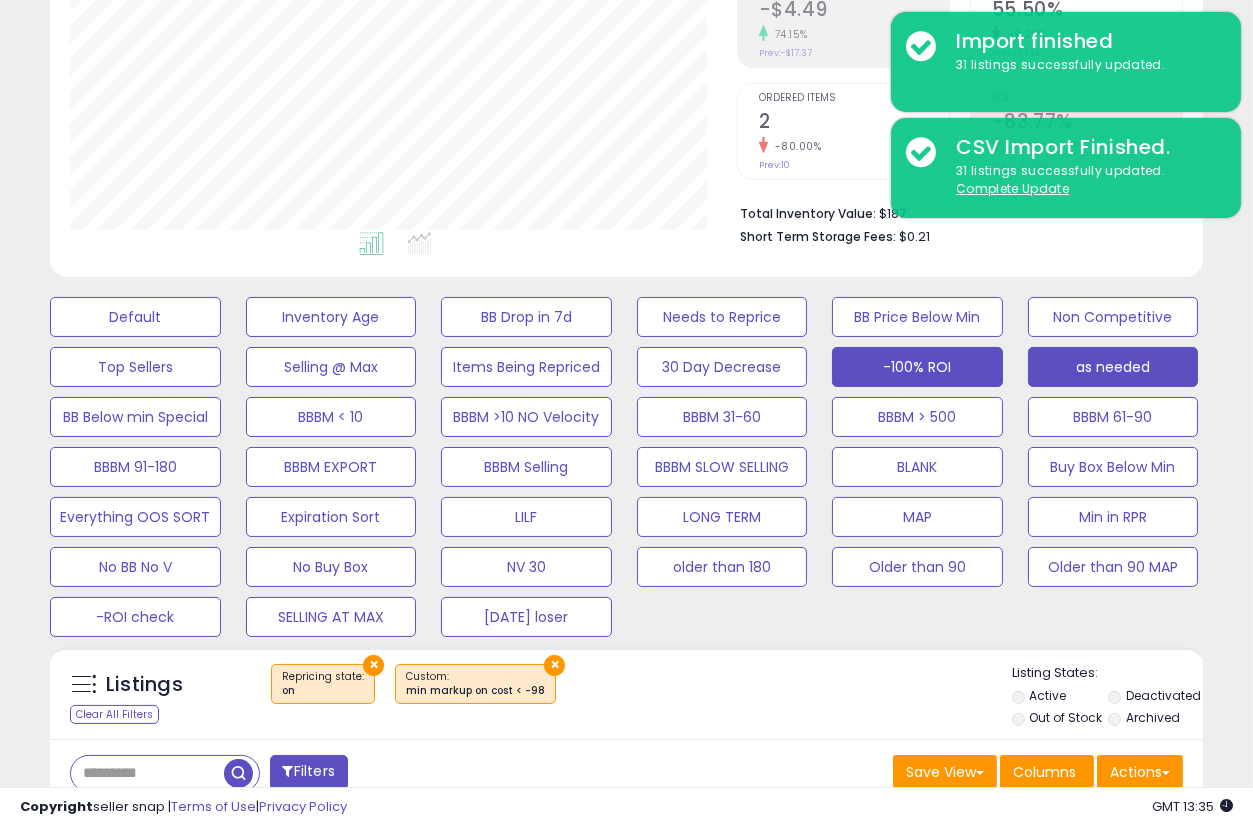 click on "as needed" at bounding box center [135, 317] 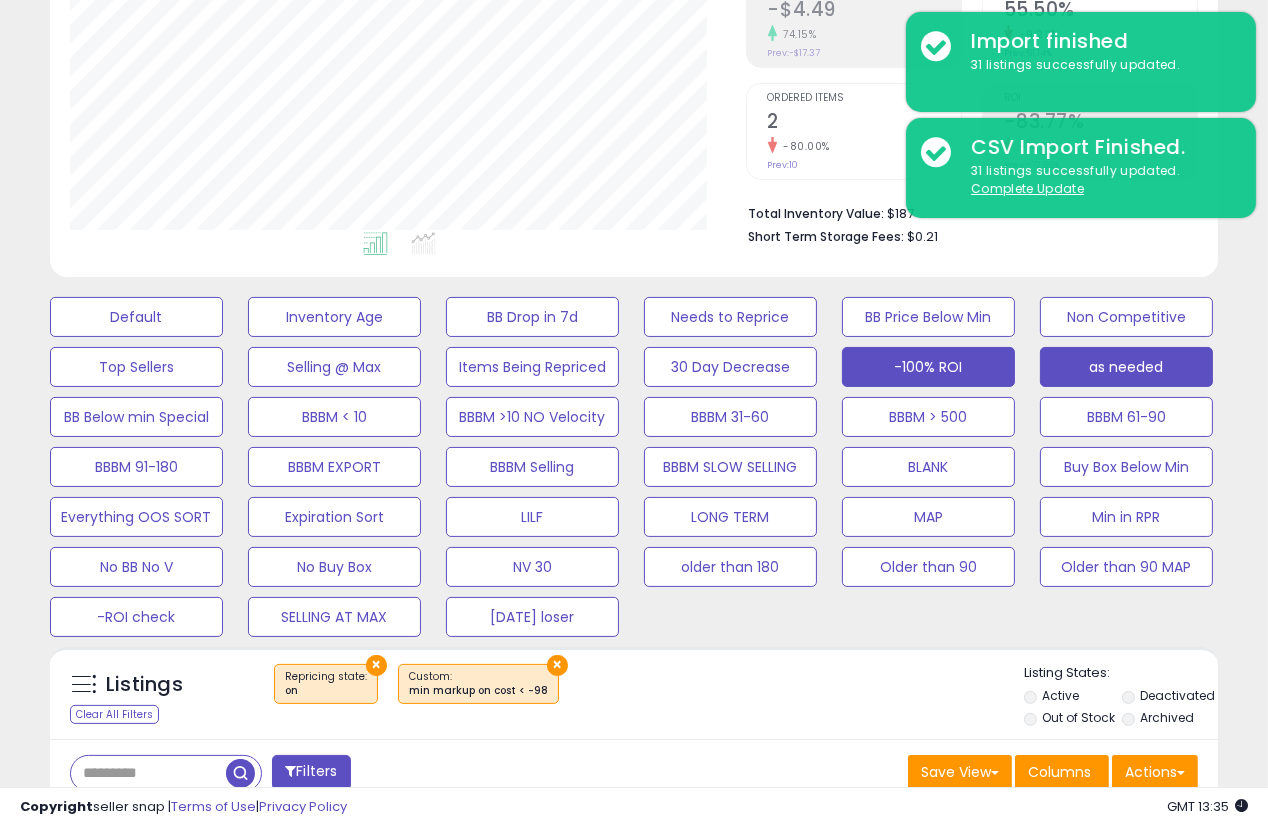 scroll, scrollTop: 999590, scrollLeft: 999324, axis: both 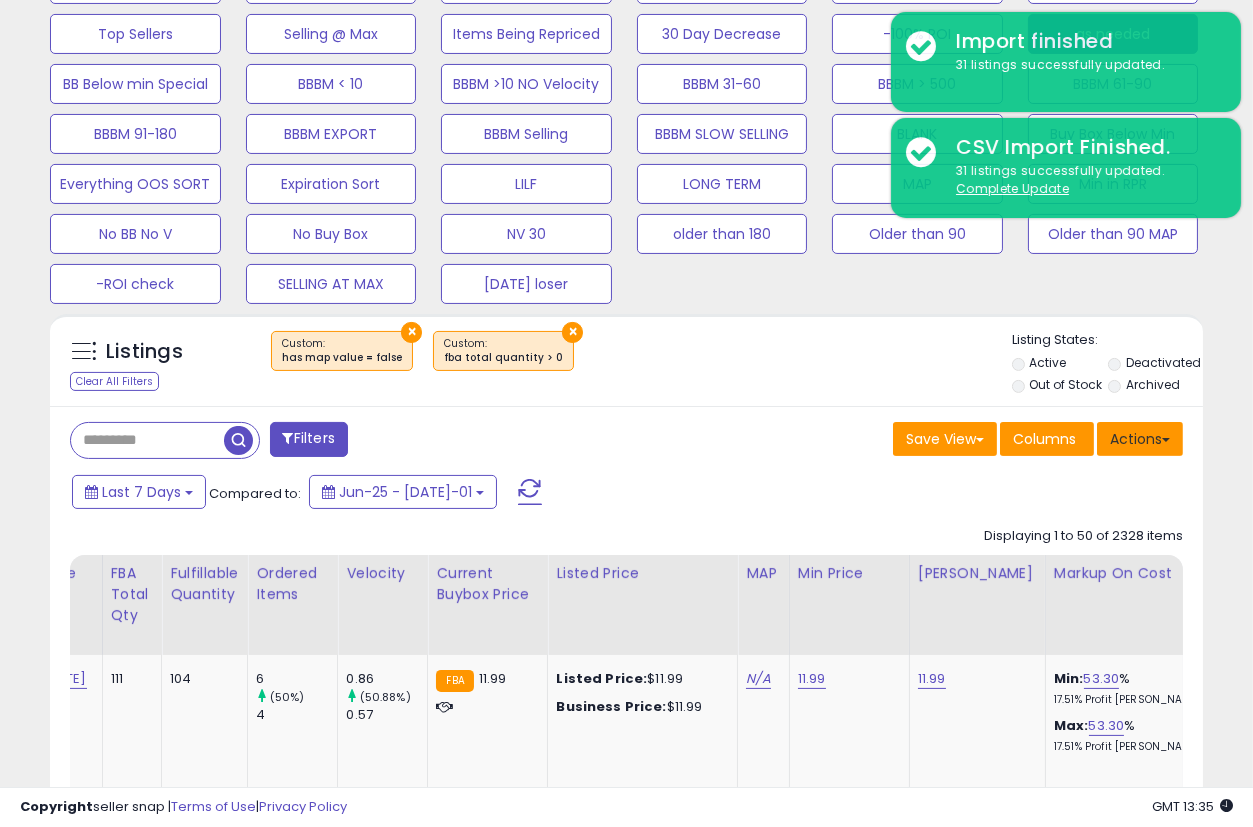click on "Actions" at bounding box center (1140, 439) 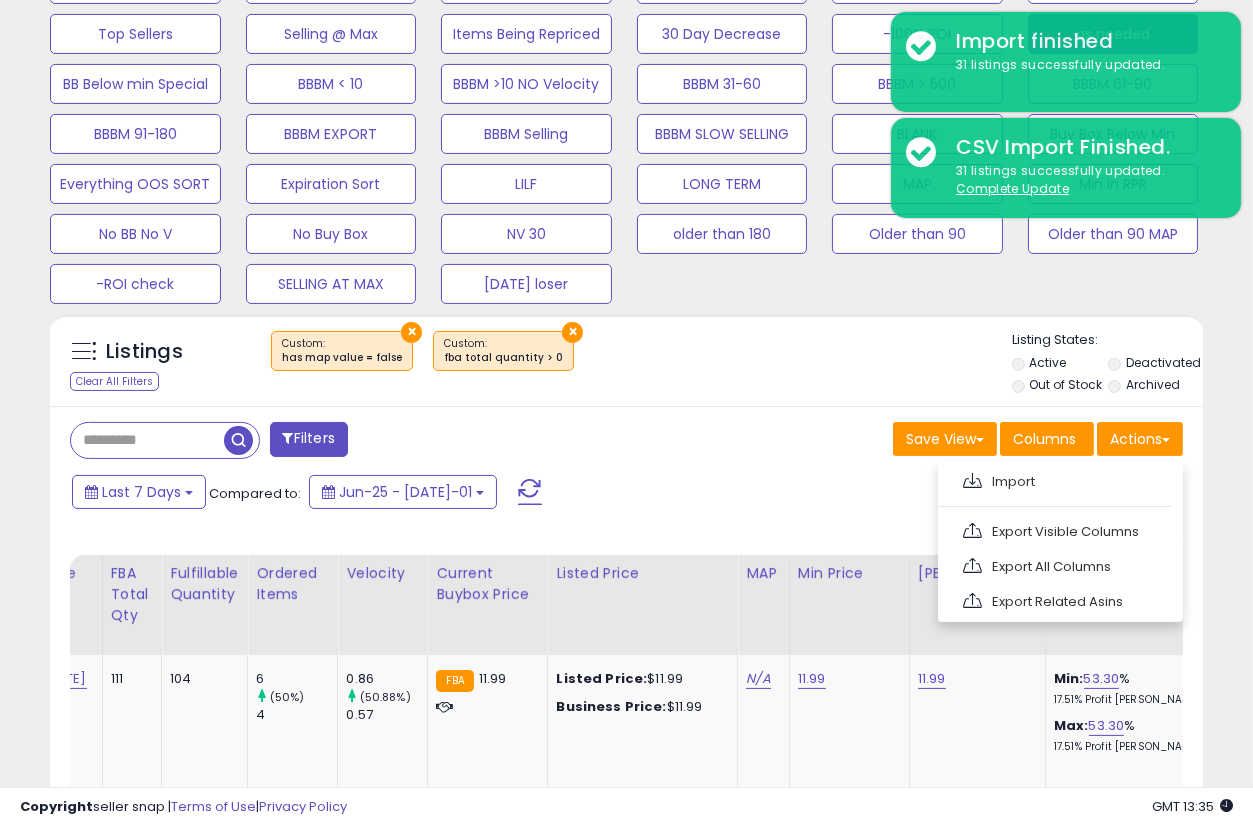 click on "Export All Columns" at bounding box center (1058, 566) 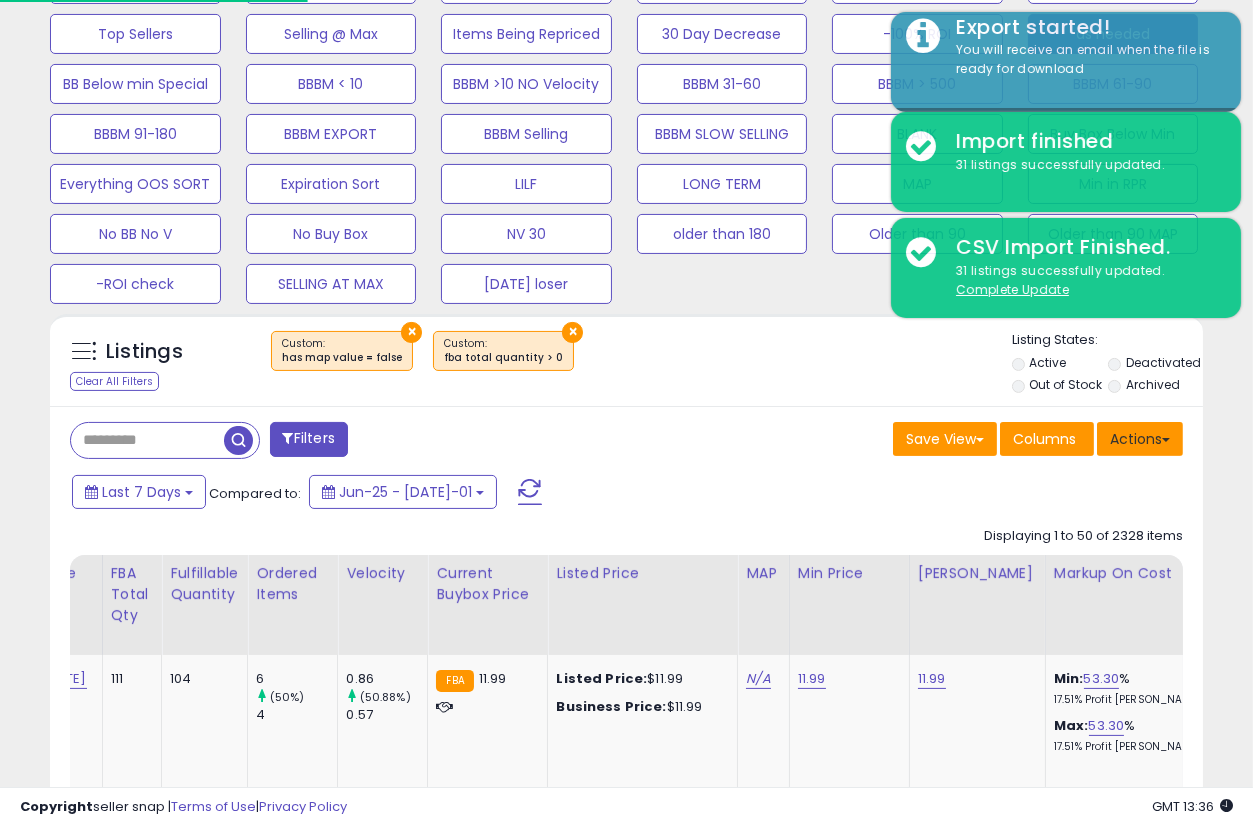 click on "Actions" at bounding box center (1140, 439) 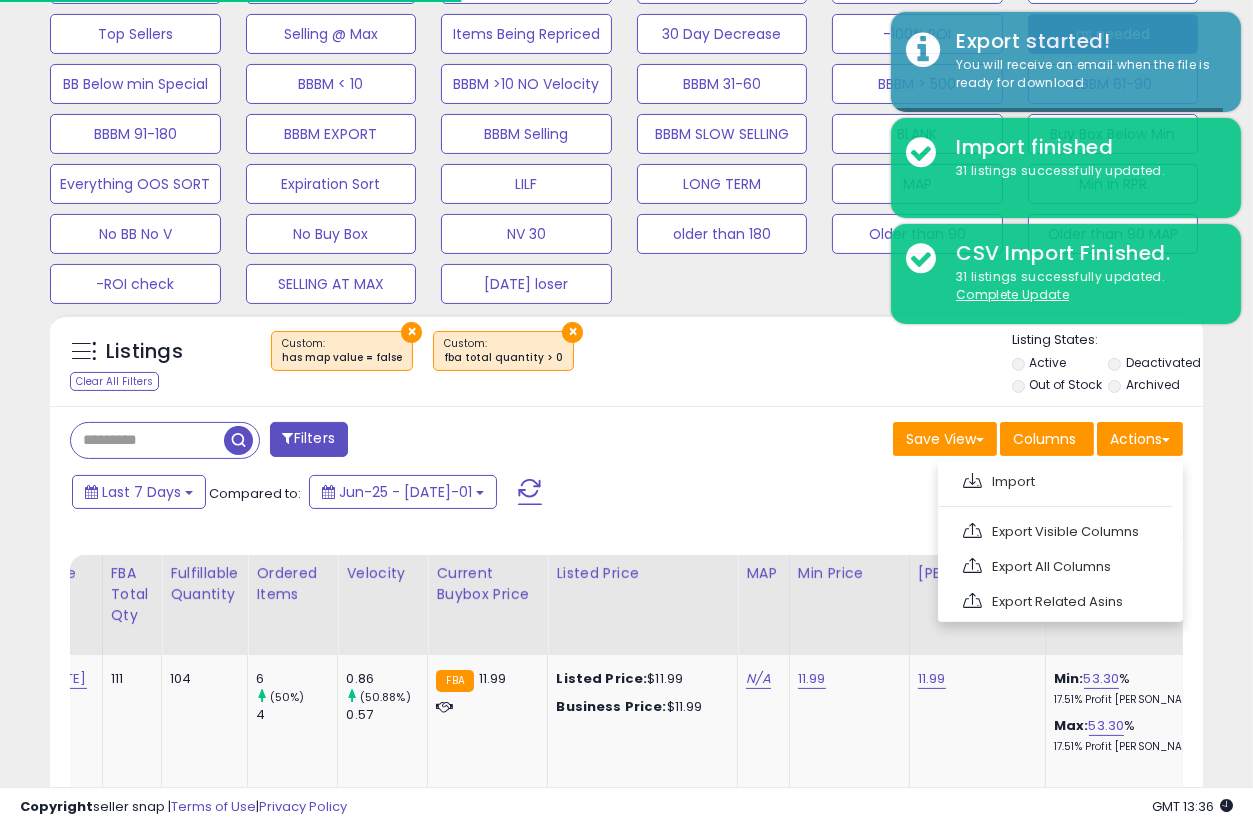 click on "Export Related Asins" at bounding box center [1058, 601] 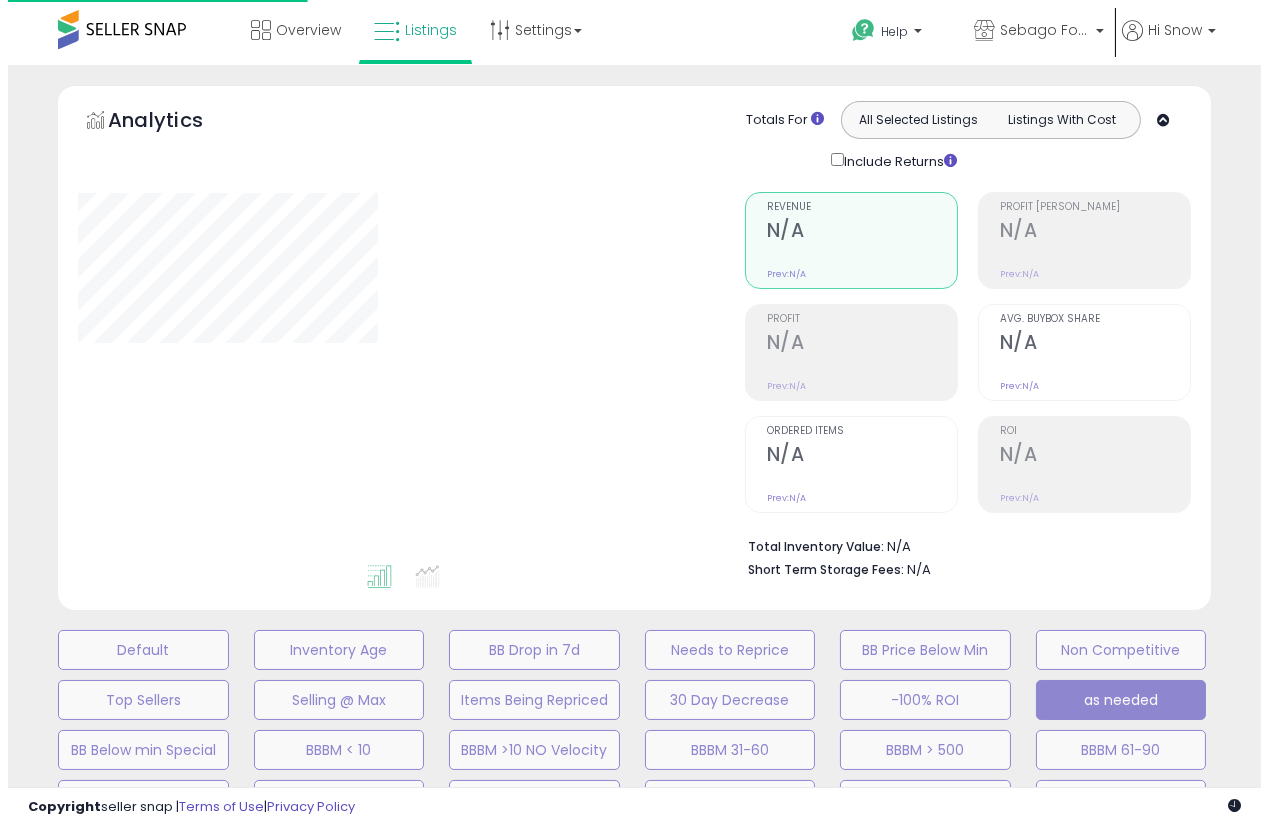 scroll, scrollTop: 664, scrollLeft: 0, axis: vertical 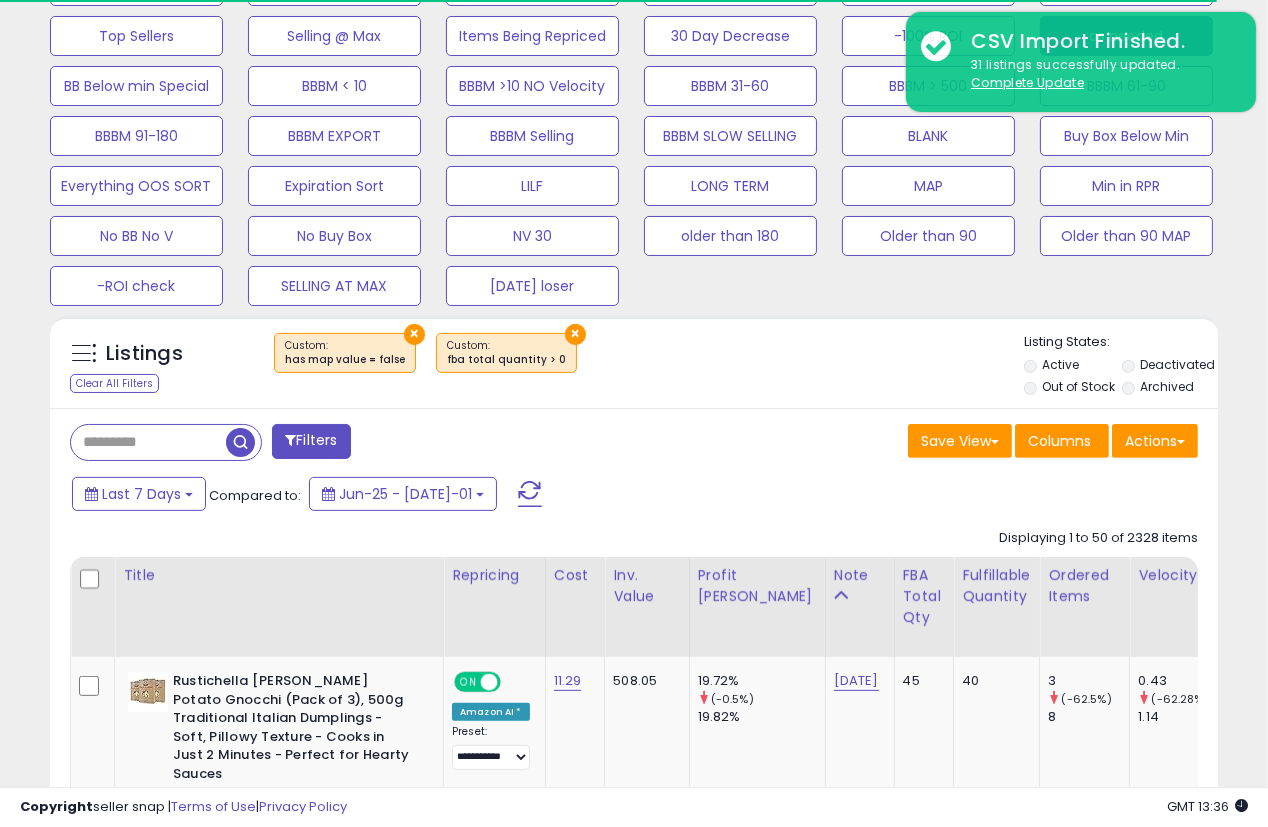 select on "**" 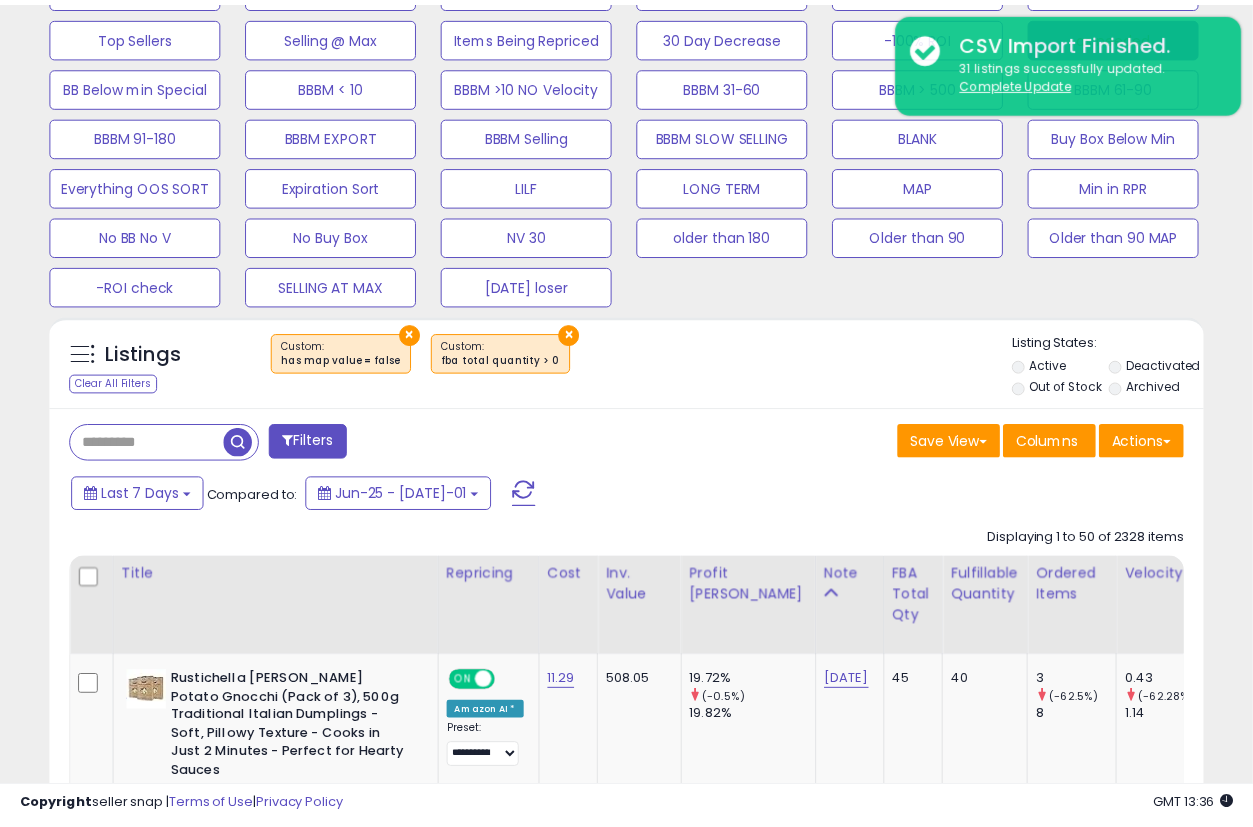 scroll, scrollTop: 330, scrollLeft: 0, axis: vertical 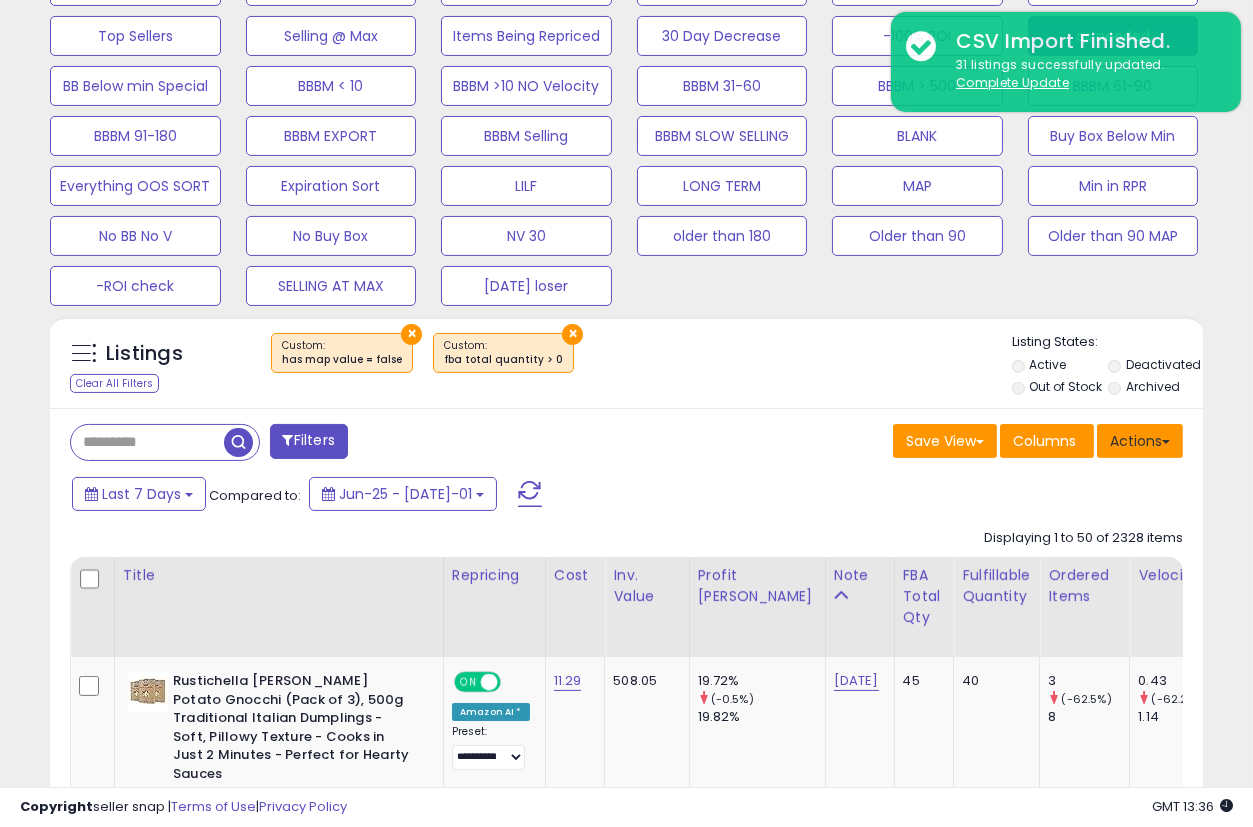 click on "Actions" at bounding box center [1140, 441] 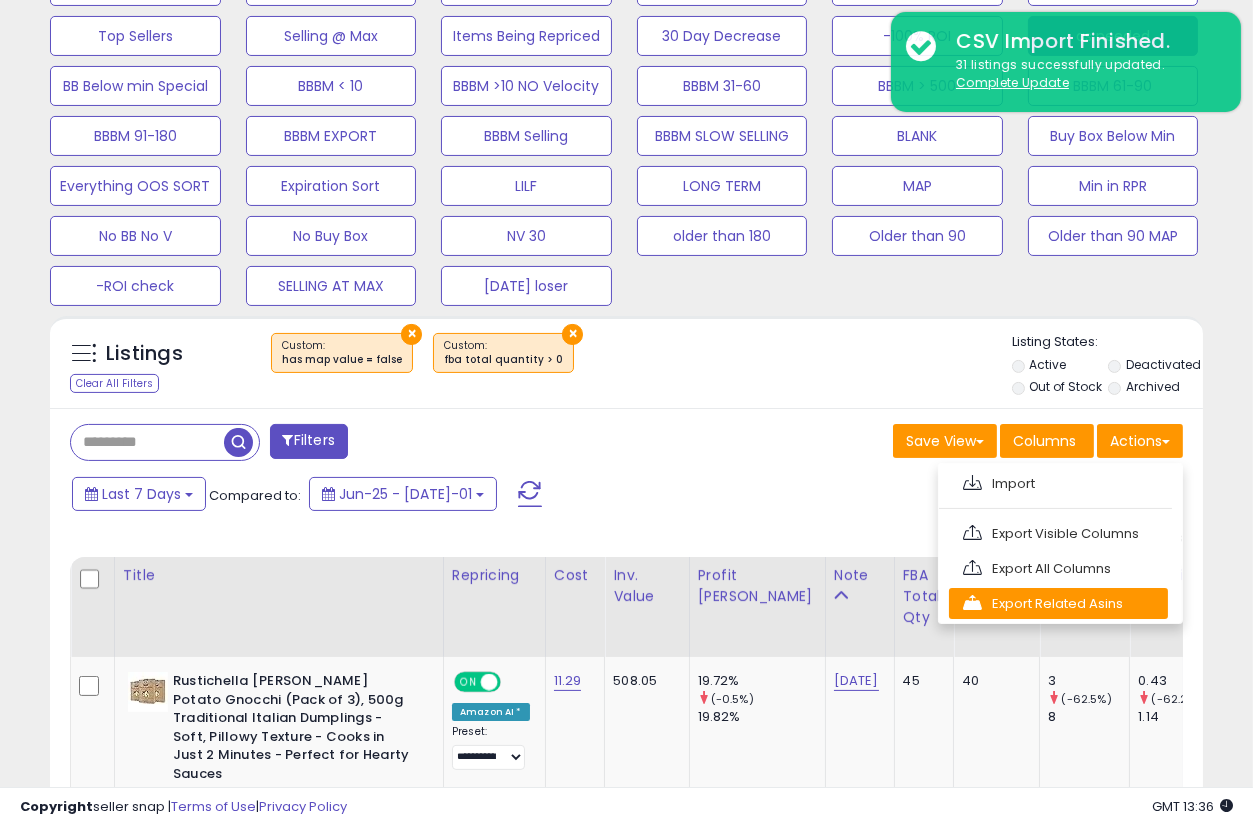 click on "Export Related Asins" at bounding box center (1058, 603) 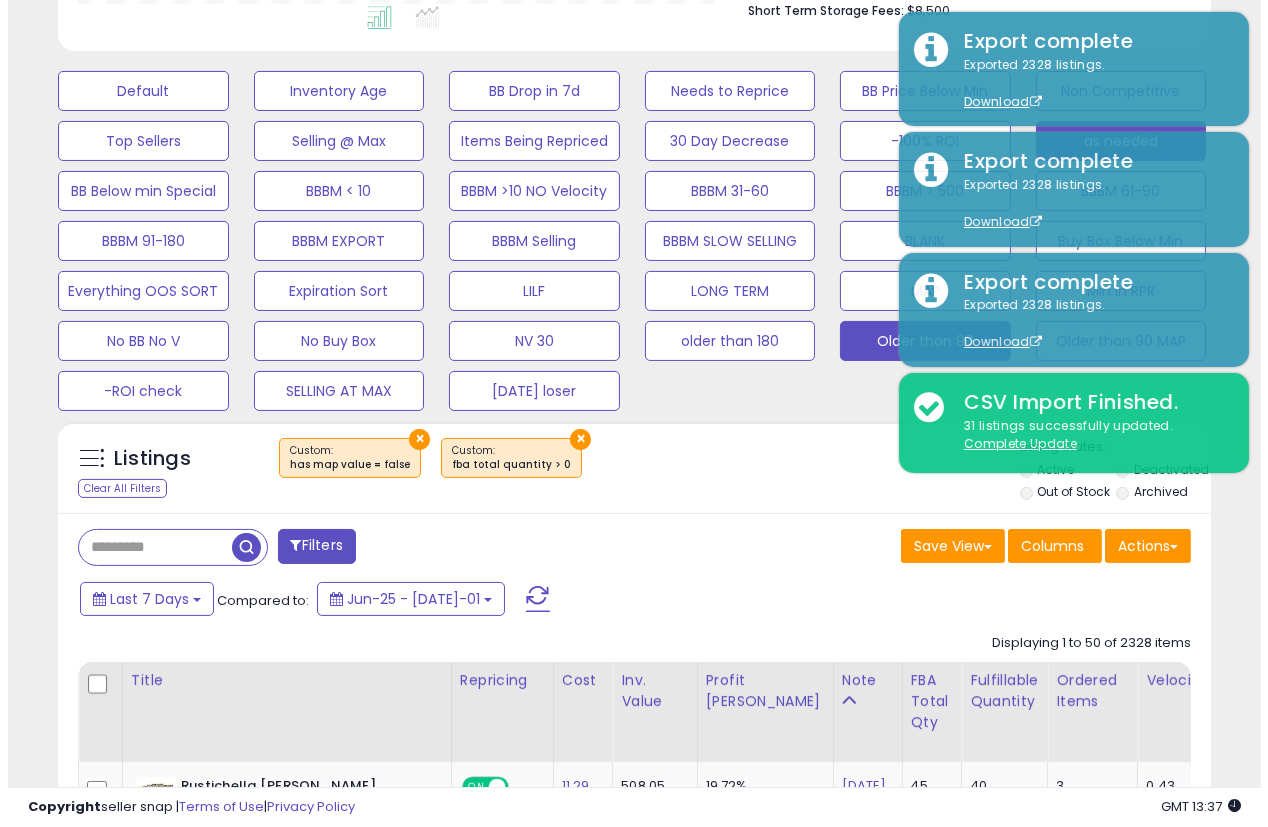 scroll, scrollTop: 330, scrollLeft: 0, axis: vertical 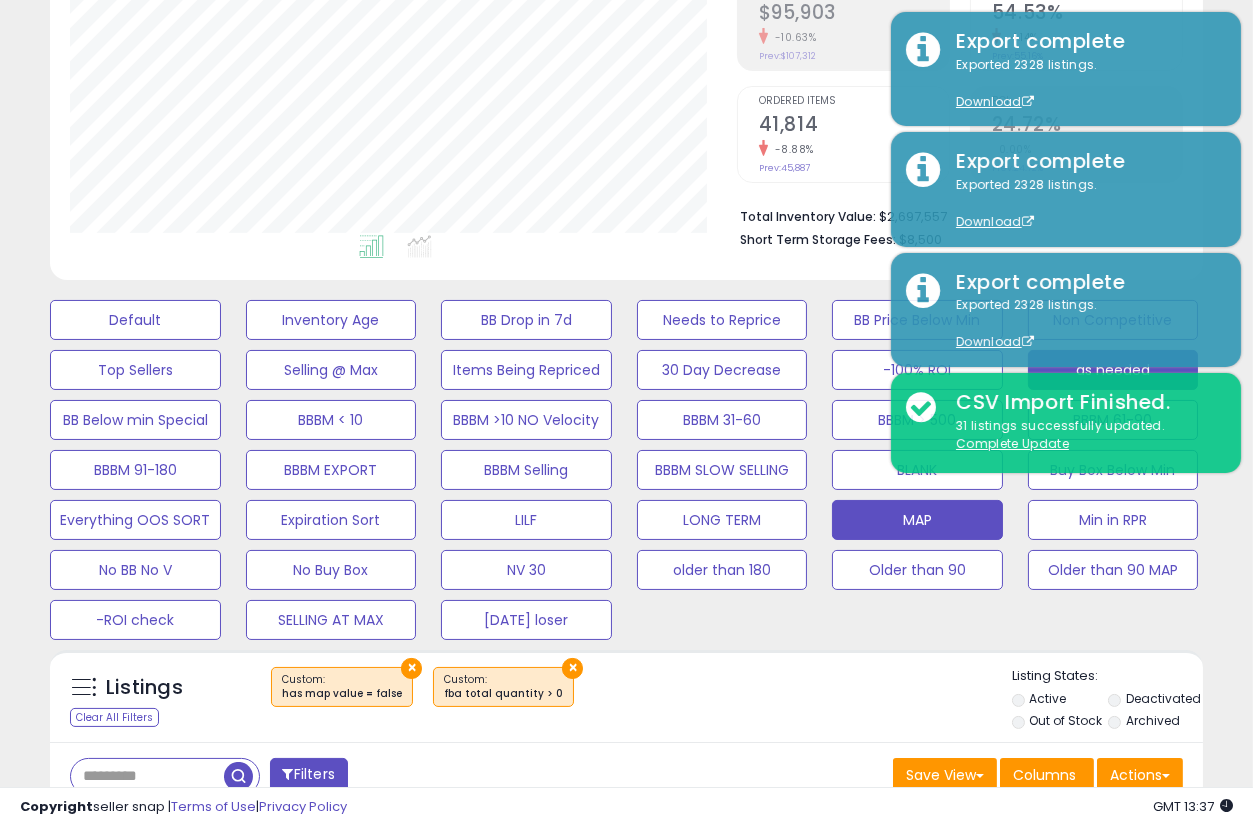 click on "MAP" at bounding box center (135, 320) 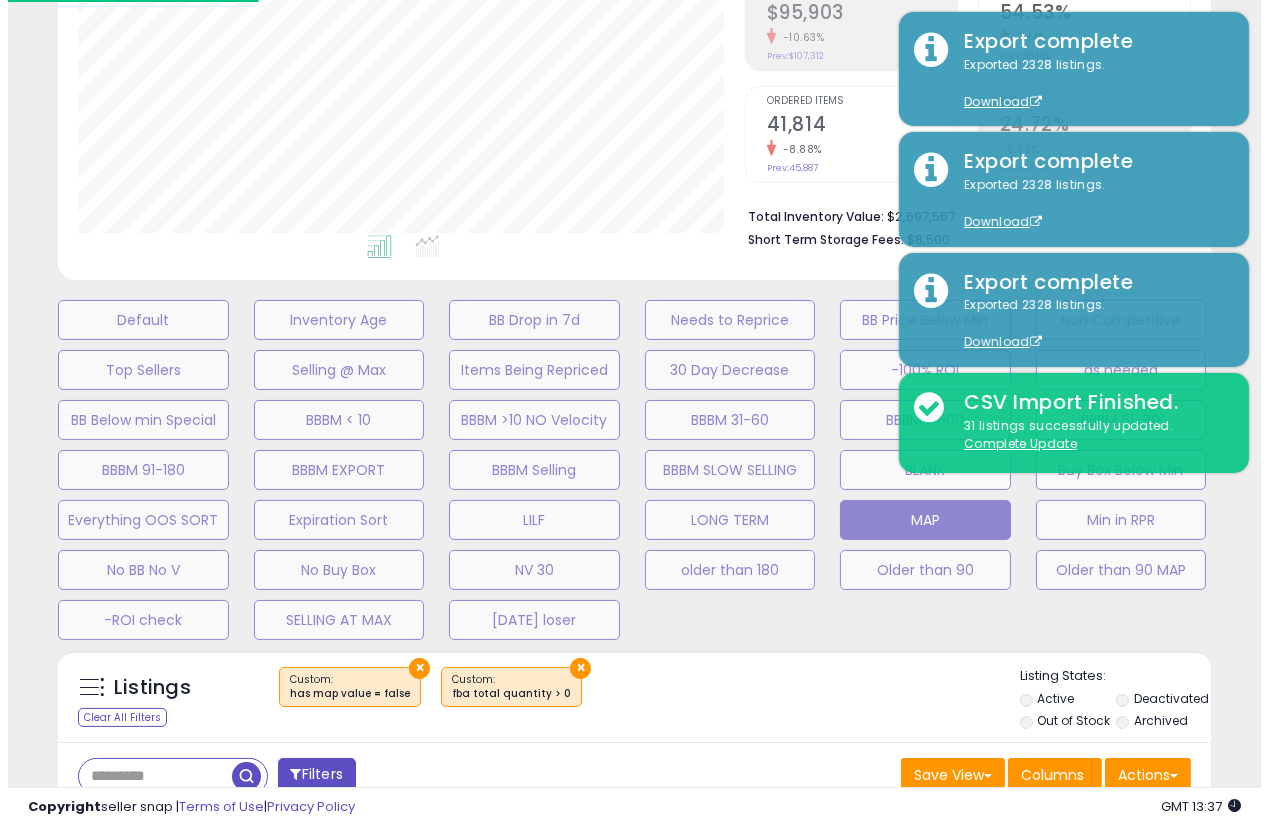 scroll, scrollTop: 999590, scrollLeft: 999324, axis: both 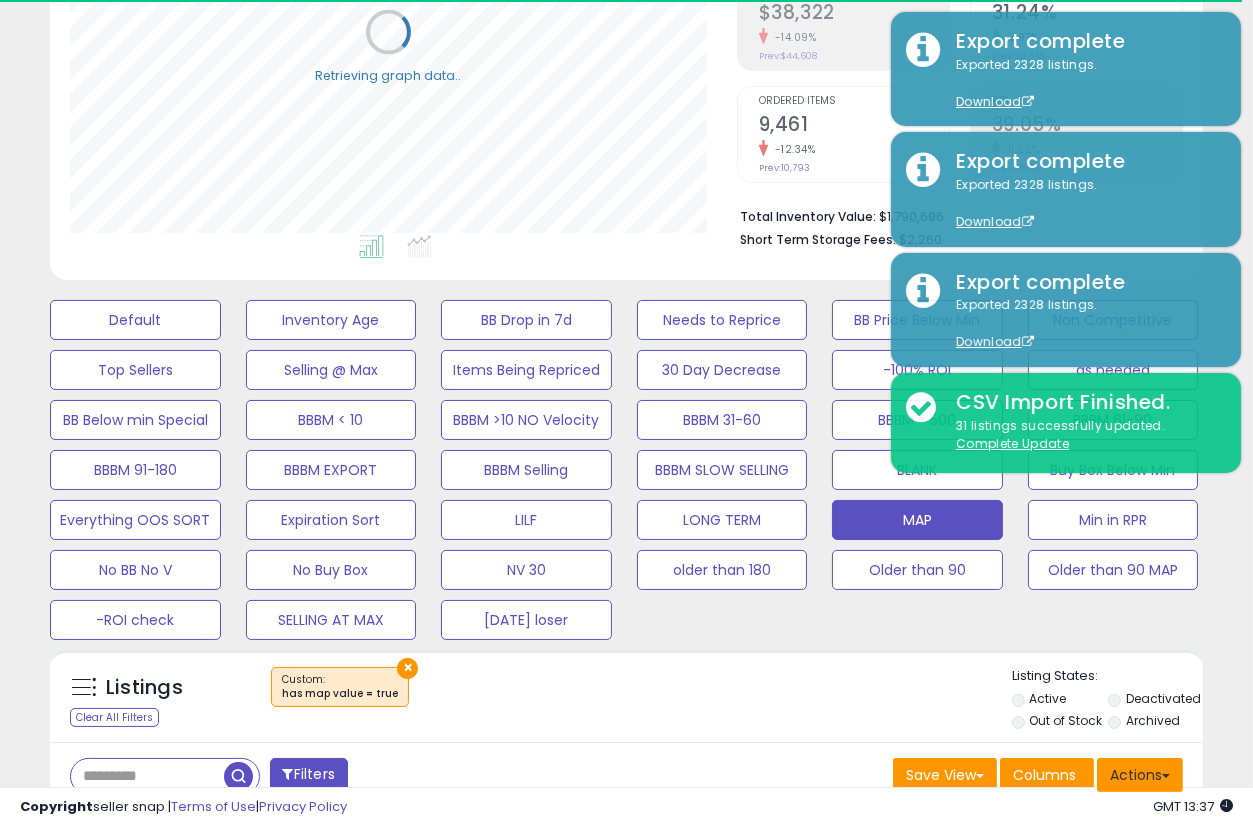 click on "Actions" at bounding box center [1140, 775] 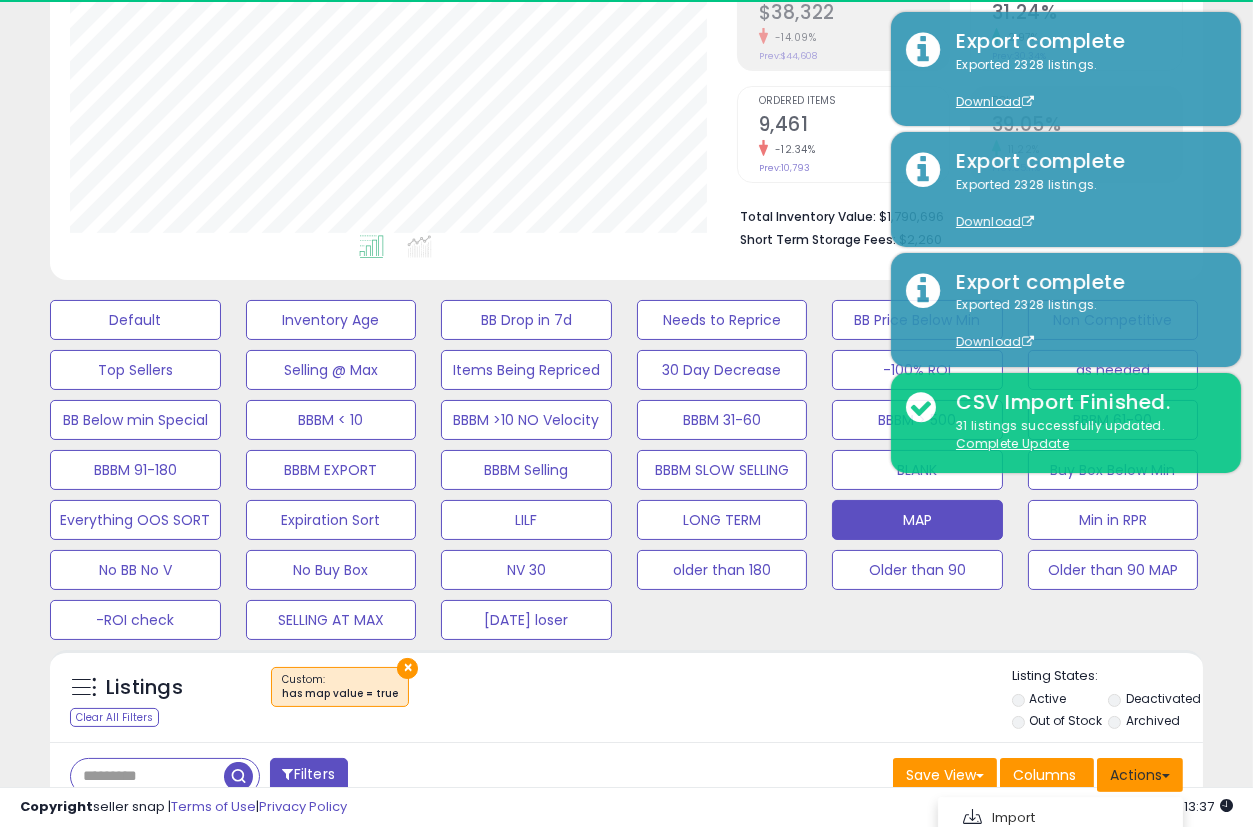 scroll, scrollTop: 999590, scrollLeft: 999332, axis: both 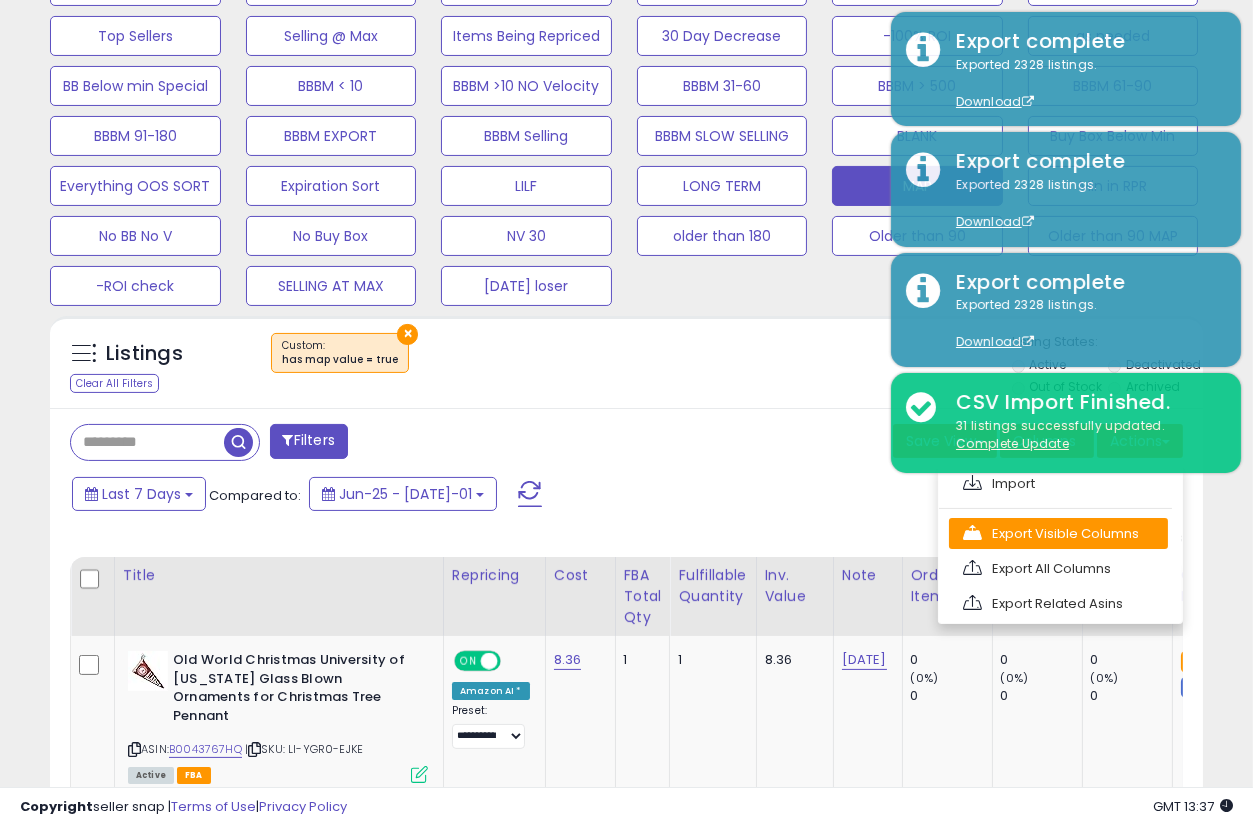 click on "Export Visible Columns" at bounding box center (1058, 533) 